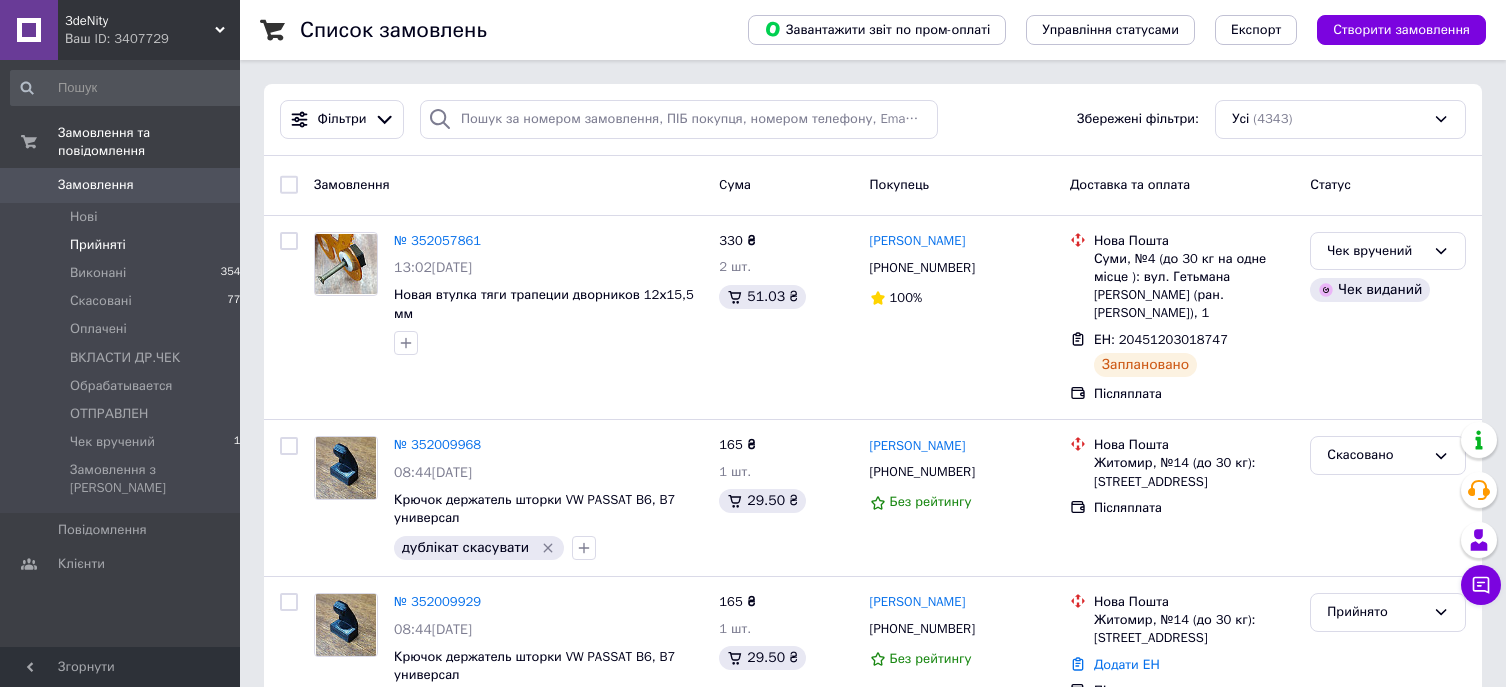 scroll, scrollTop: 0, scrollLeft: 0, axis: both 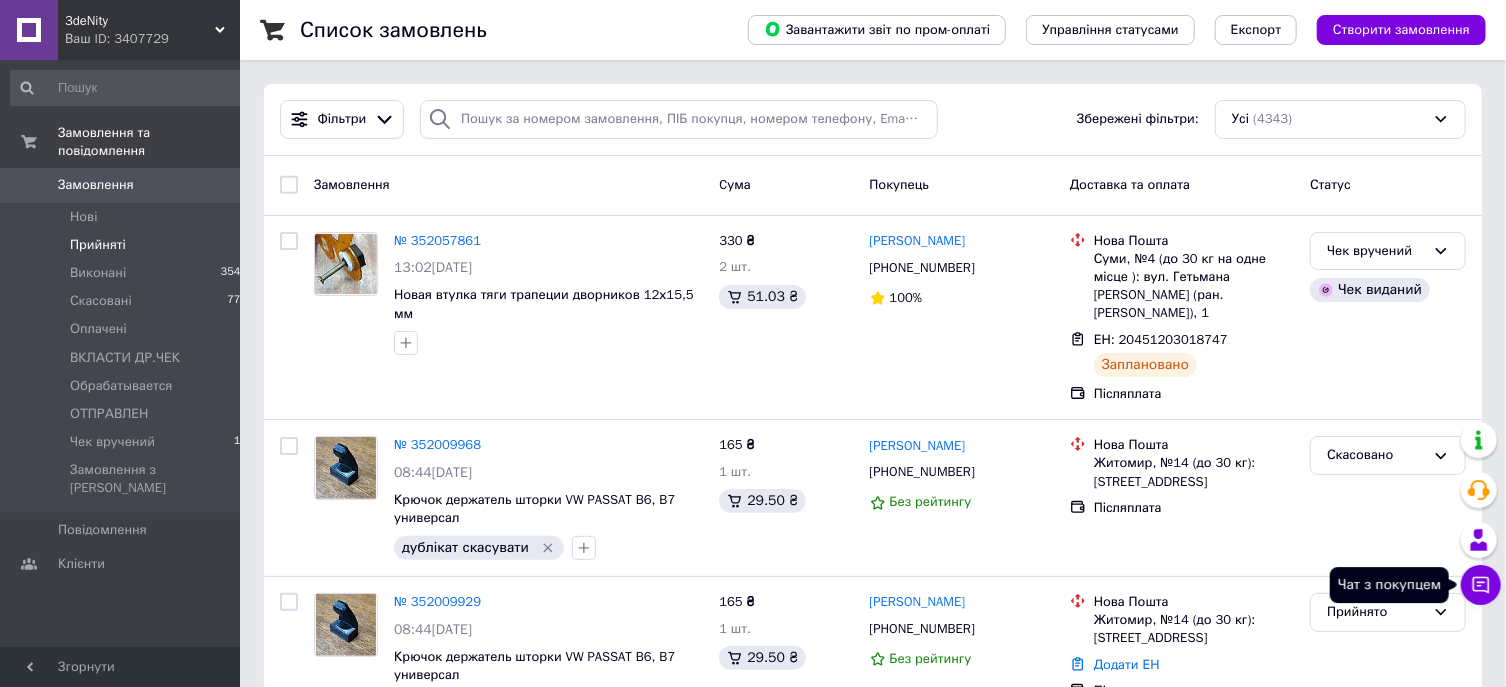 click 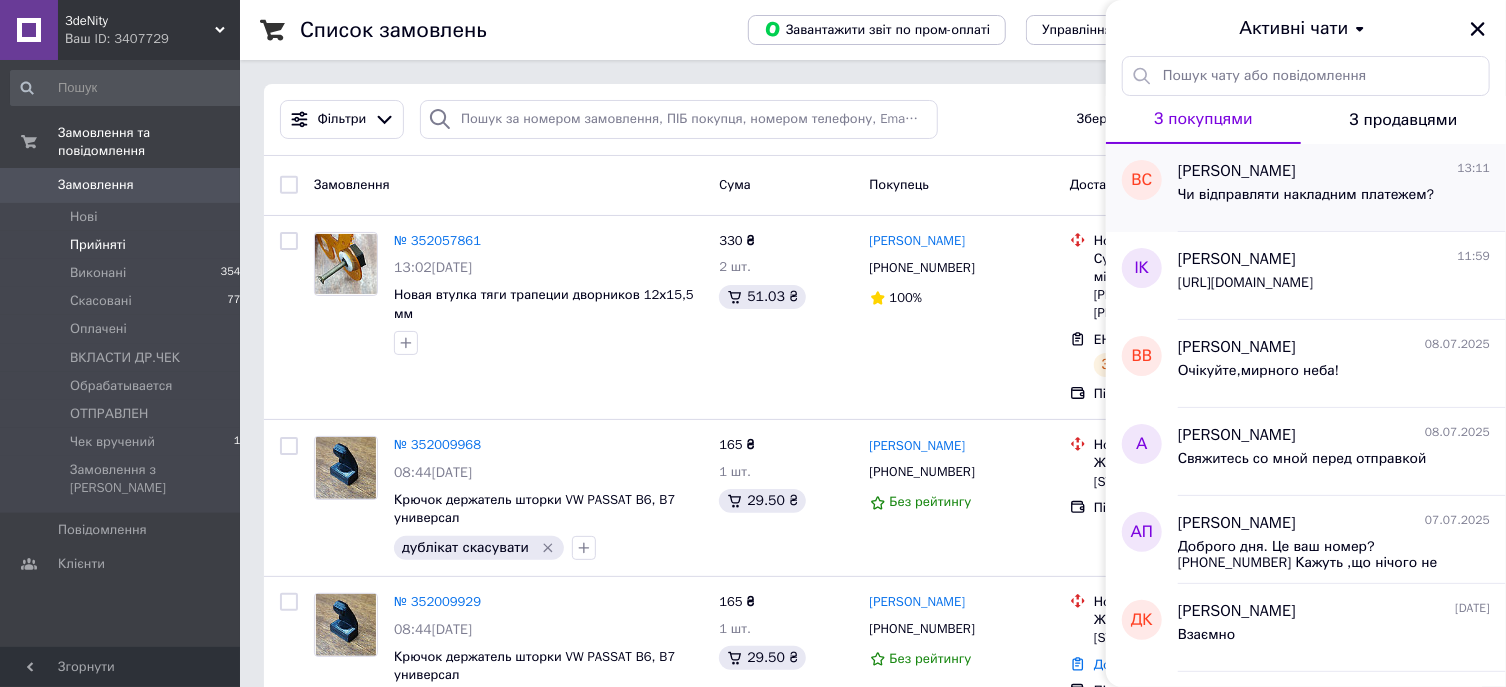 click on "Чи відправляти накладним платежем?" at bounding box center (1334, 199) 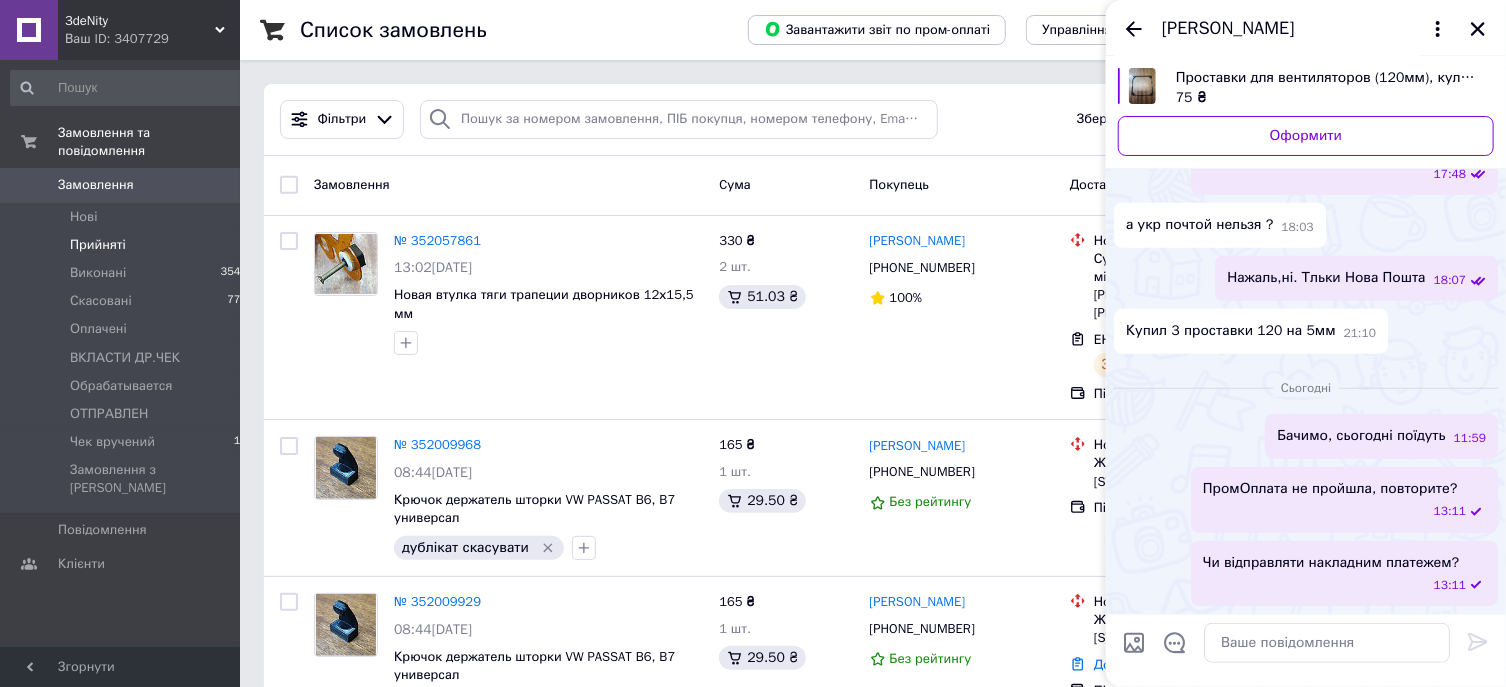 scroll, scrollTop: 1060, scrollLeft: 0, axis: vertical 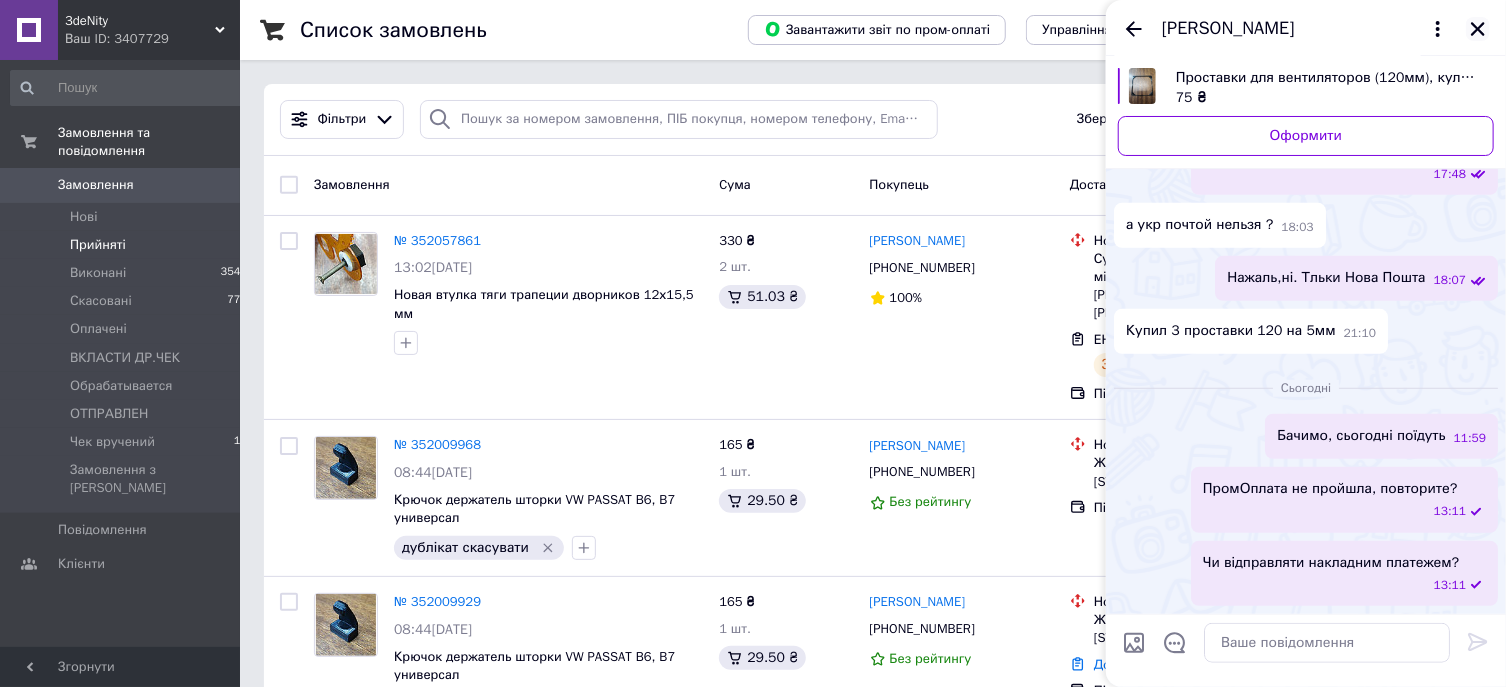 click 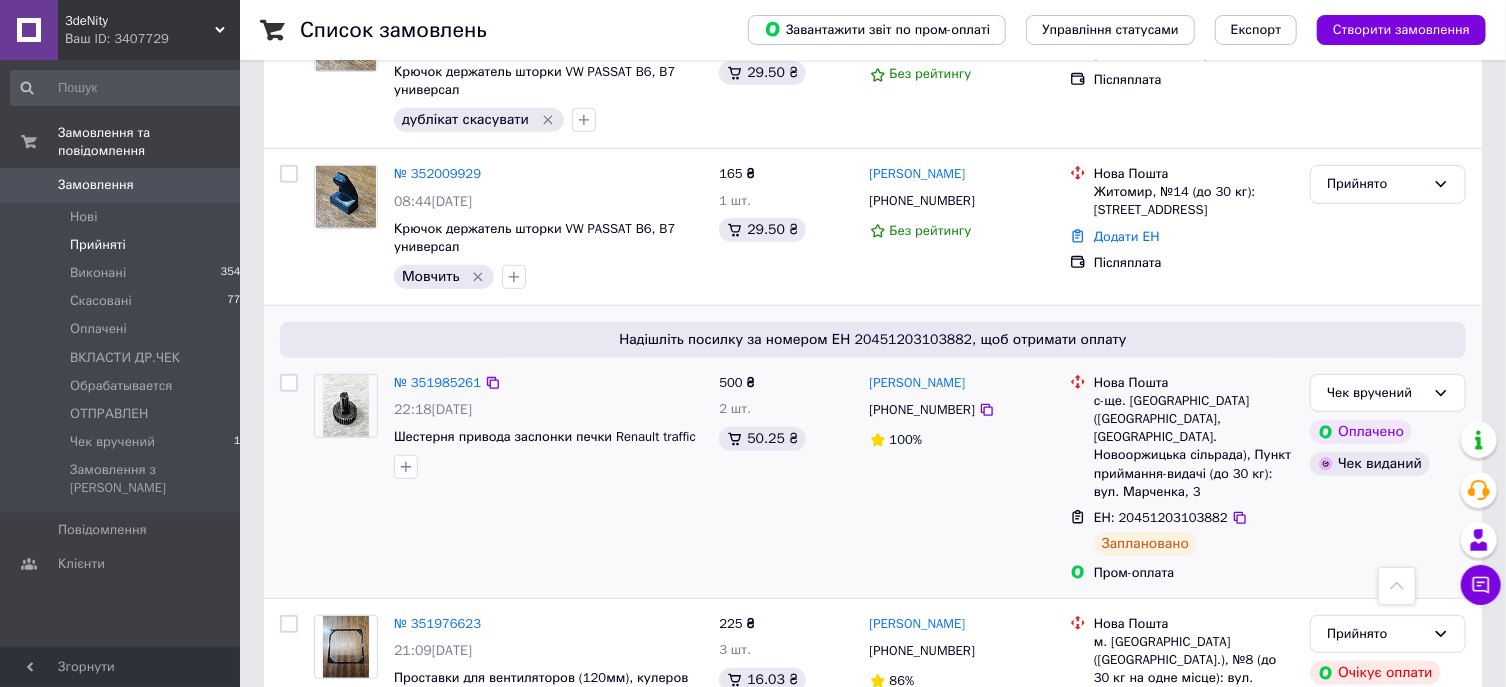 scroll, scrollTop: 857, scrollLeft: 0, axis: vertical 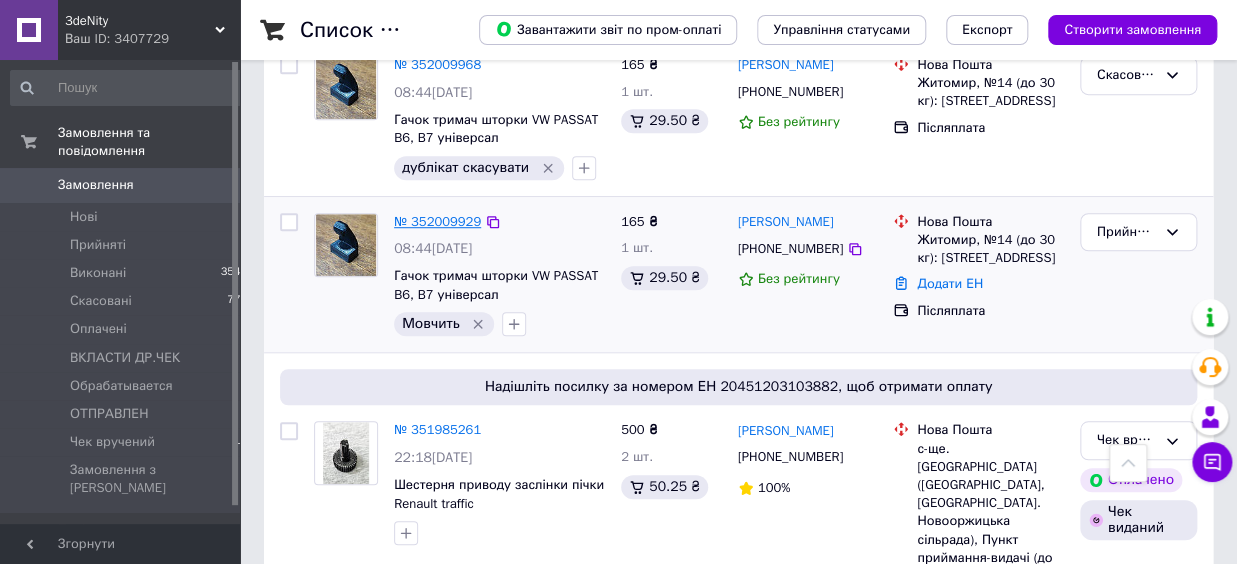 click on "№ 352009929" at bounding box center [437, 221] 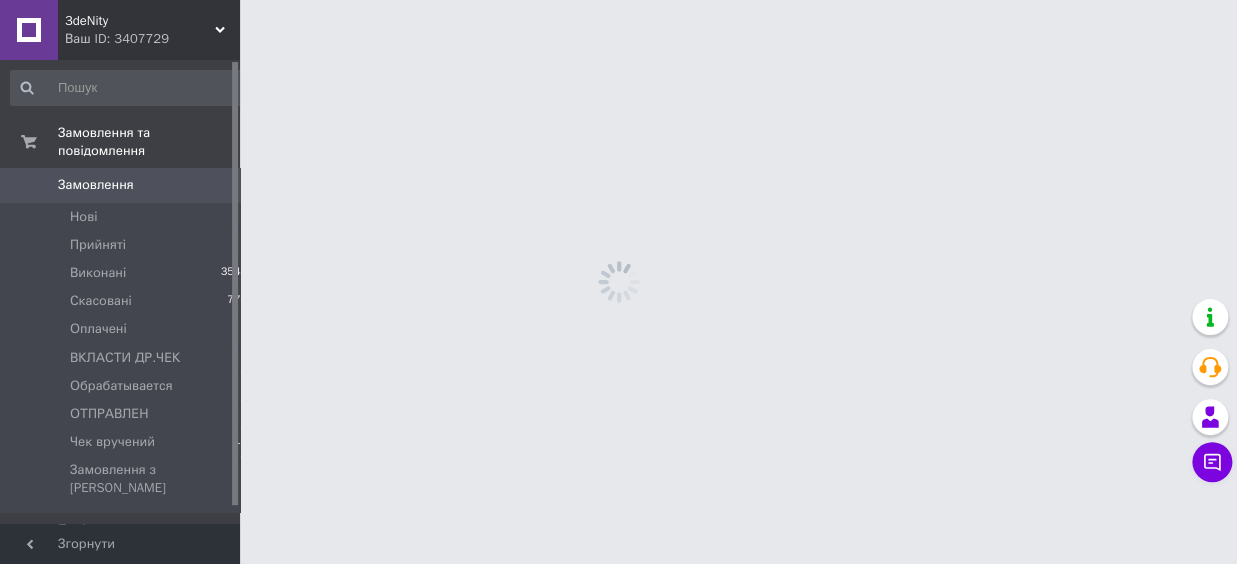 scroll, scrollTop: 0, scrollLeft: 0, axis: both 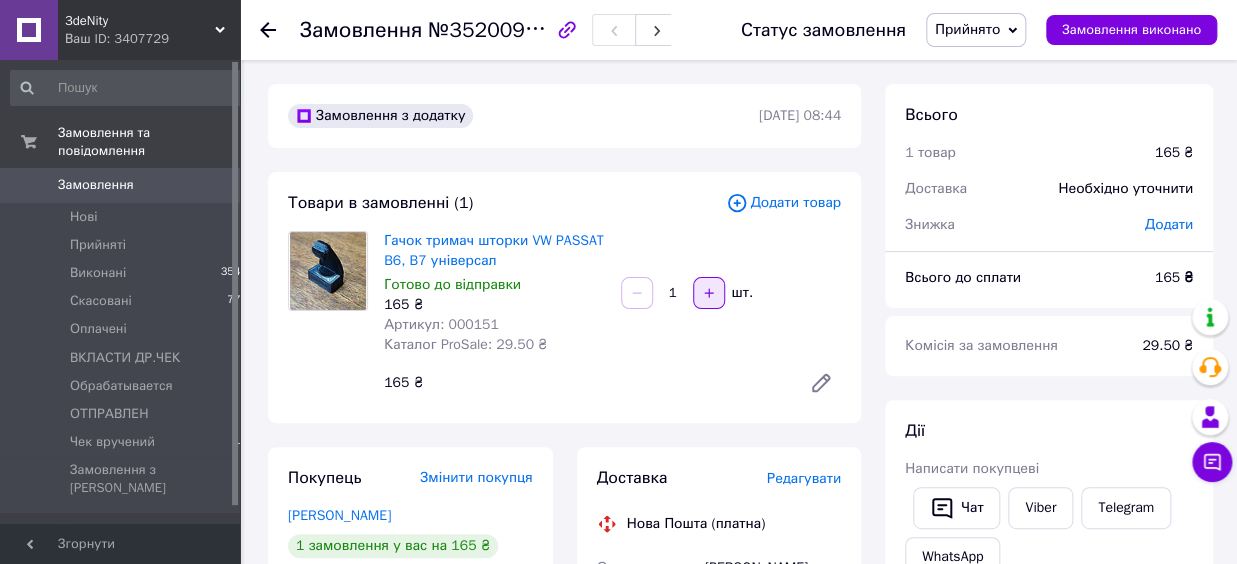 click 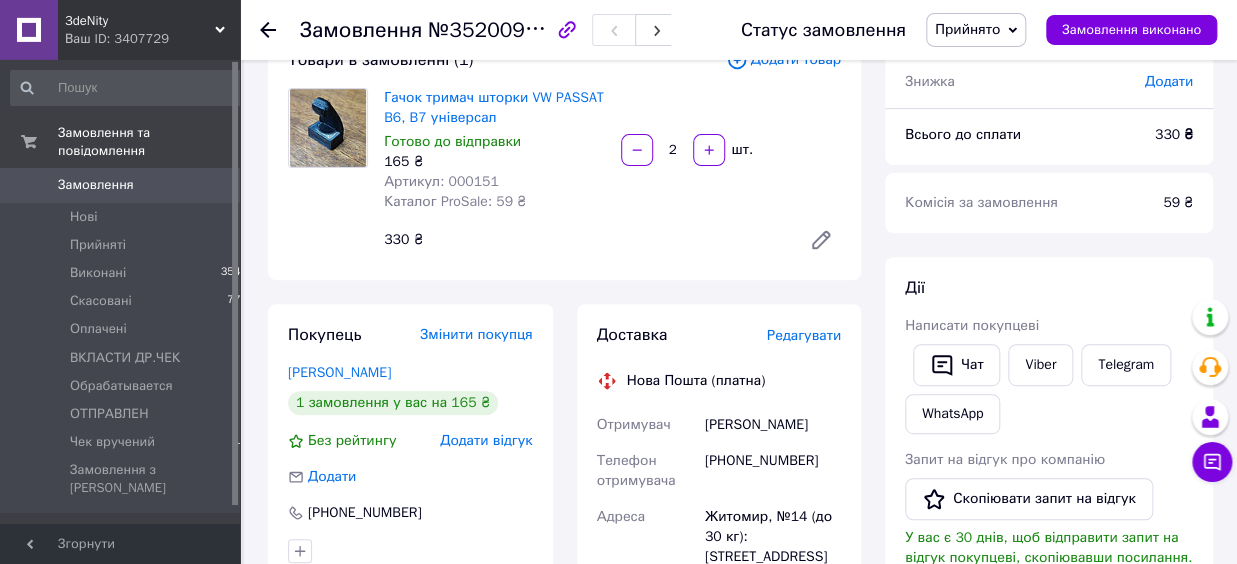 scroll, scrollTop: 220, scrollLeft: 0, axis: vertical 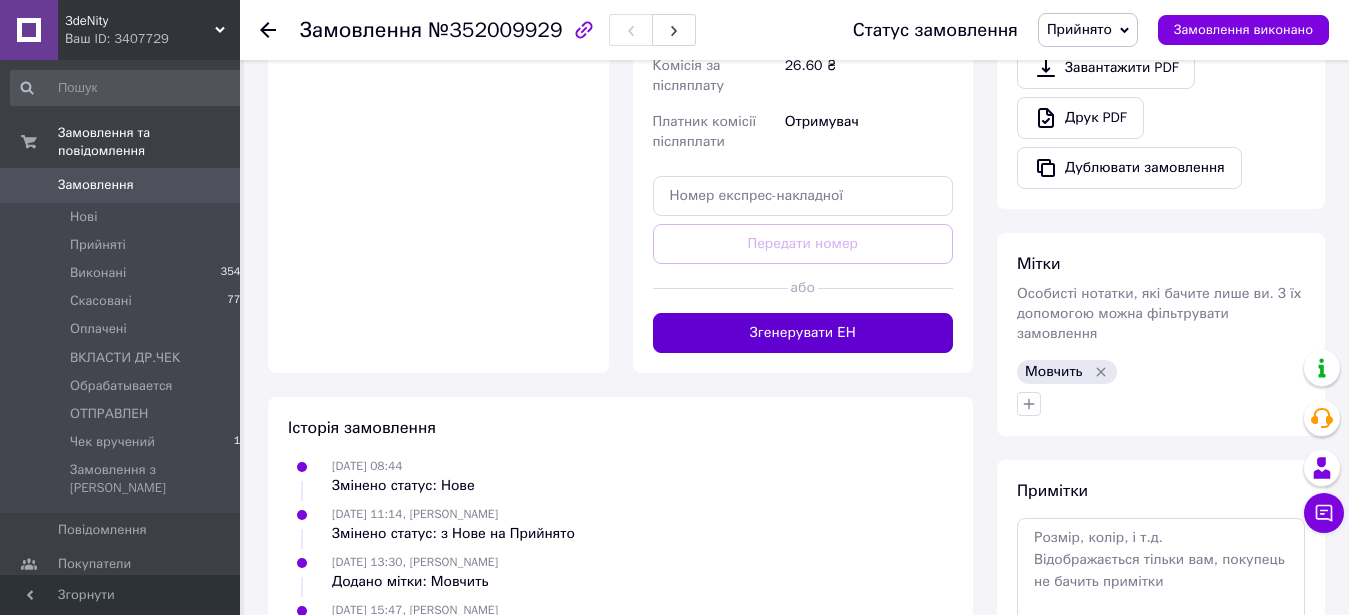 click on "Згенерувати ЕН" at bounding box center [803, 333] 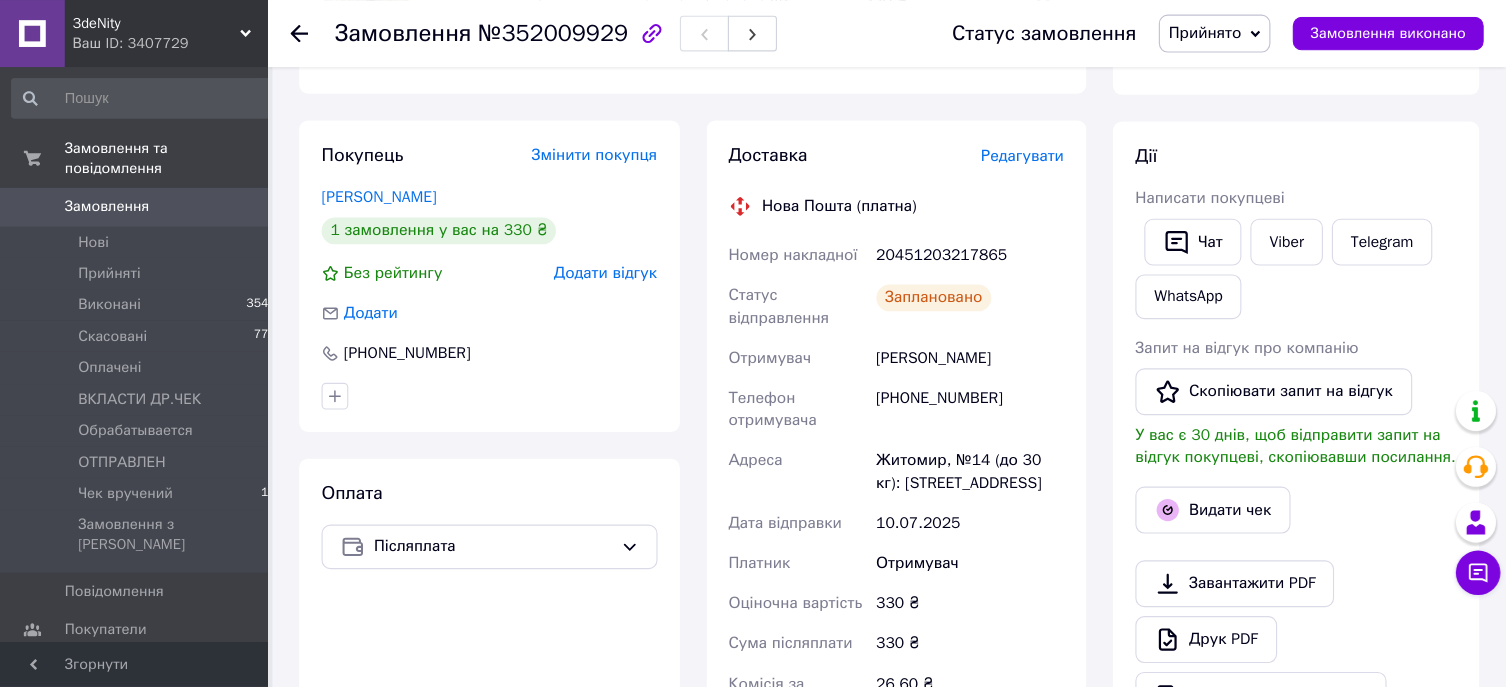 scroll, scrollTop: 338, scrollLeft: 0, axis: vertical 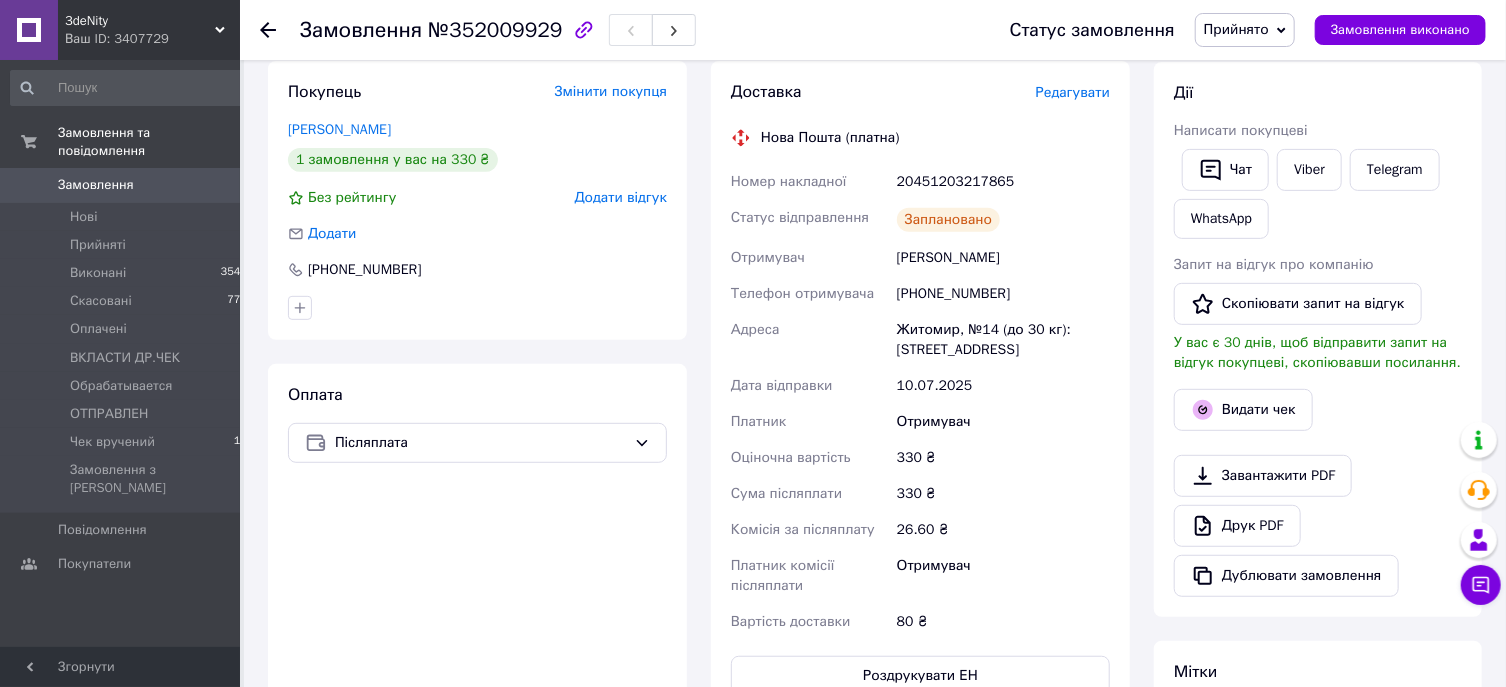 click on "20451203217865" at bounding box center [1003, 182] 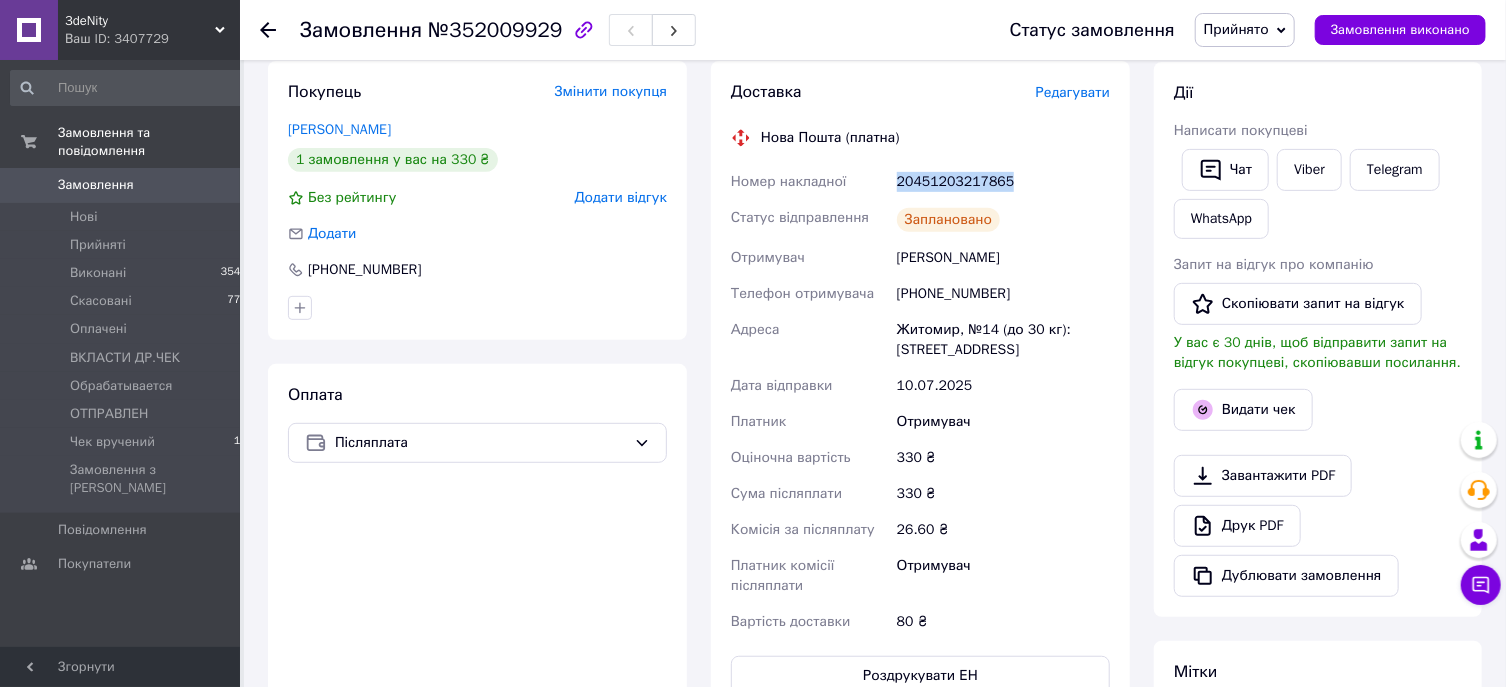 click on "20451203217865" at bounding box center (1003, 182) 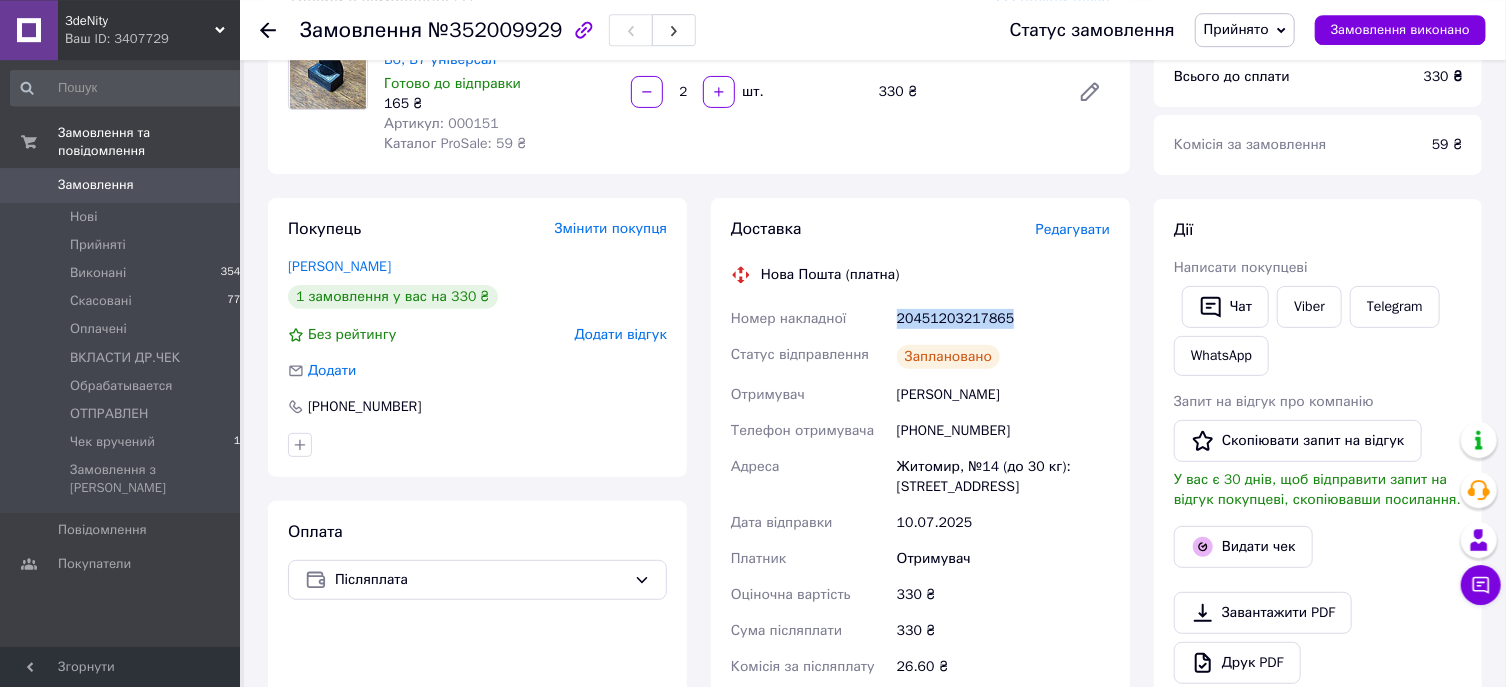 scroll, scrollTop: 0, scrollLeft: 0, axis: both 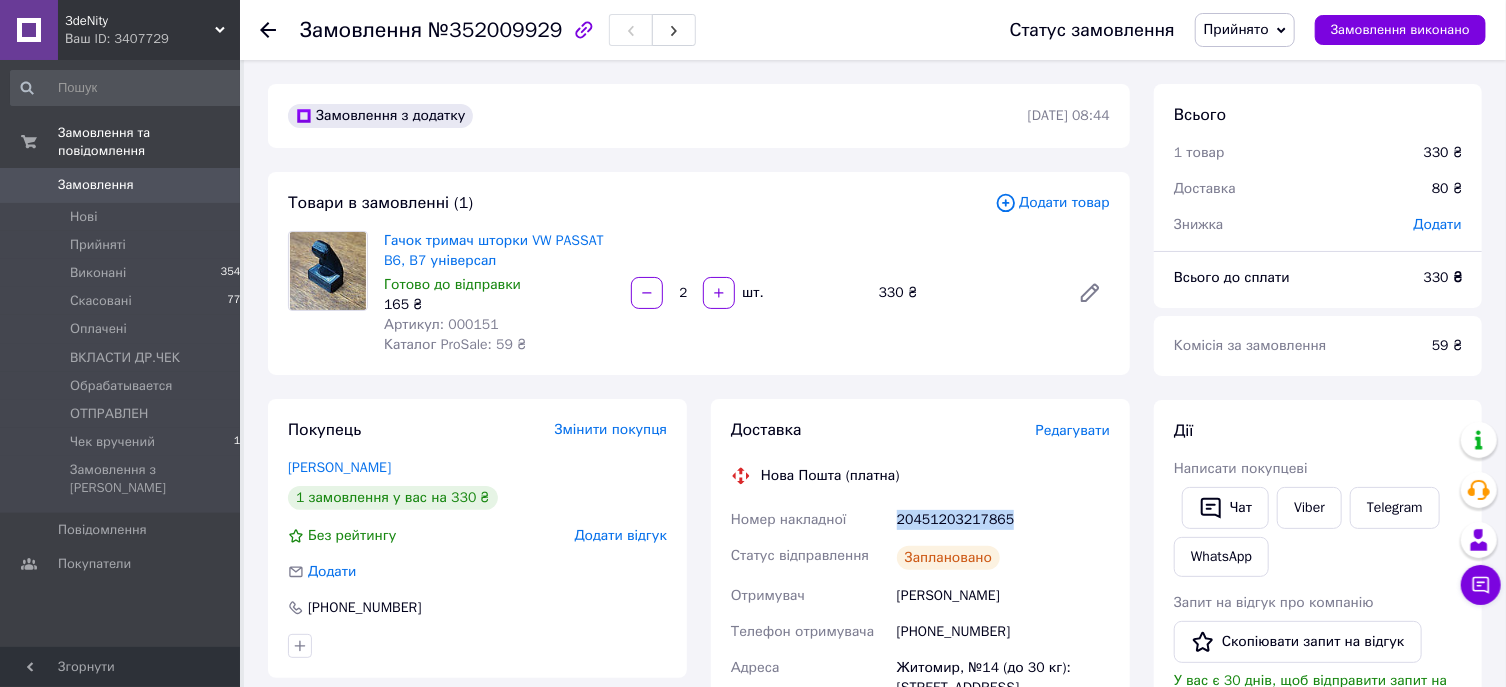 click on "Прийнято" at bounding box center (1245, 30) 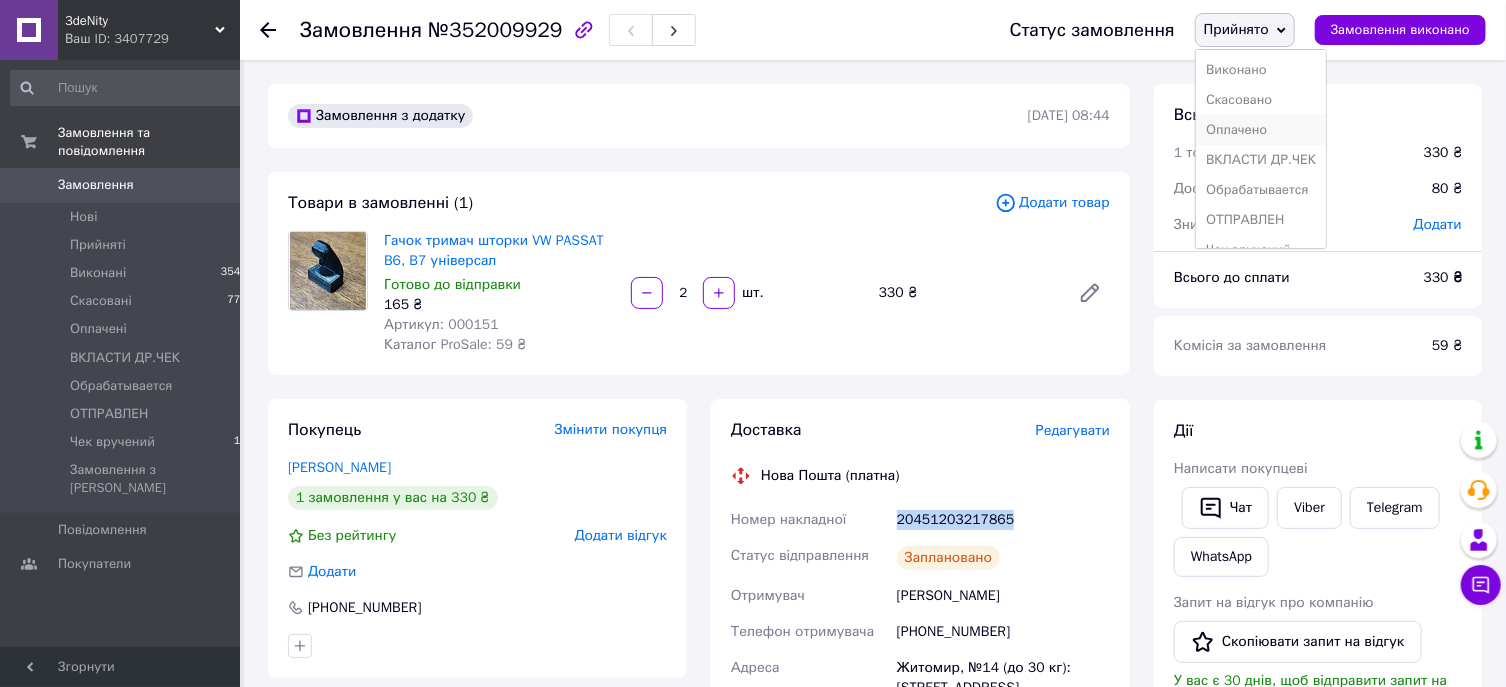 scroll, scrollTop: 41, scrollLeft: 0, axis: vertical 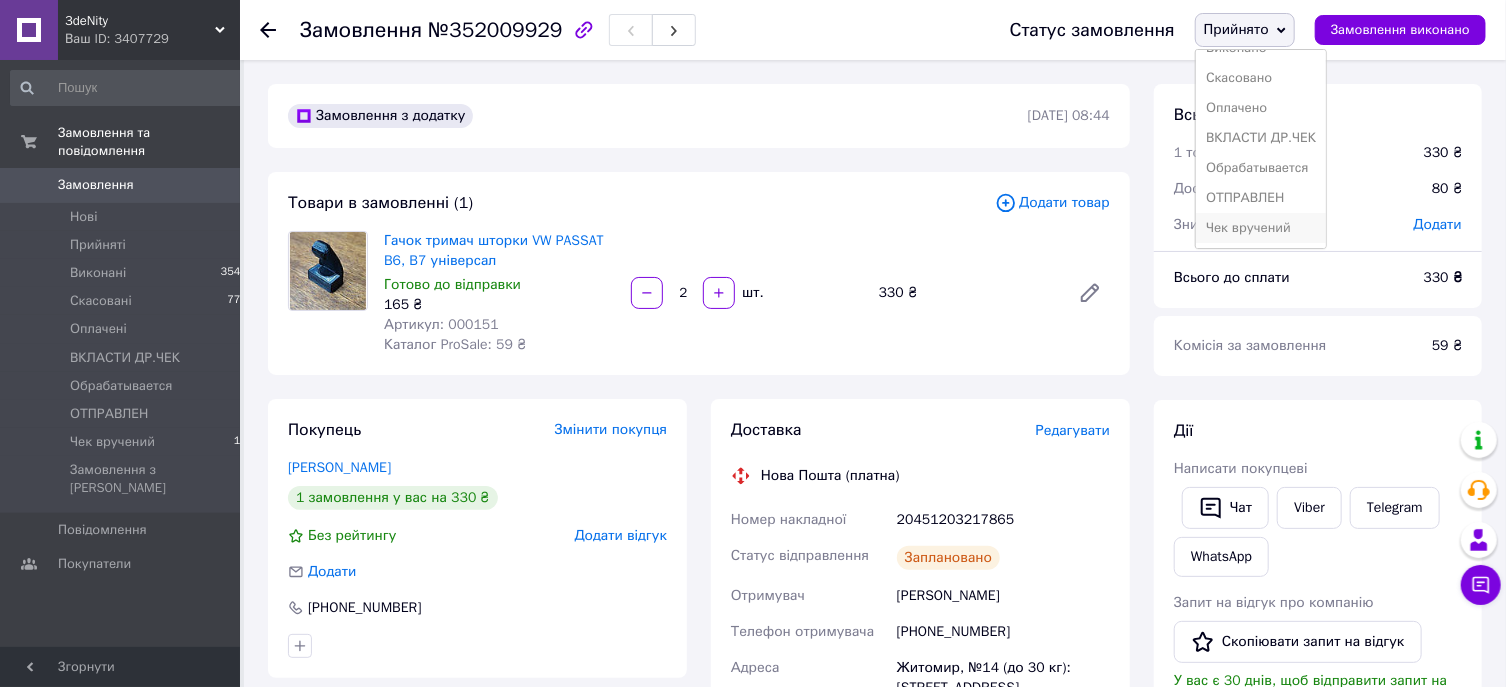 click on "Чек вручений" at bounding box center [1261, 228] 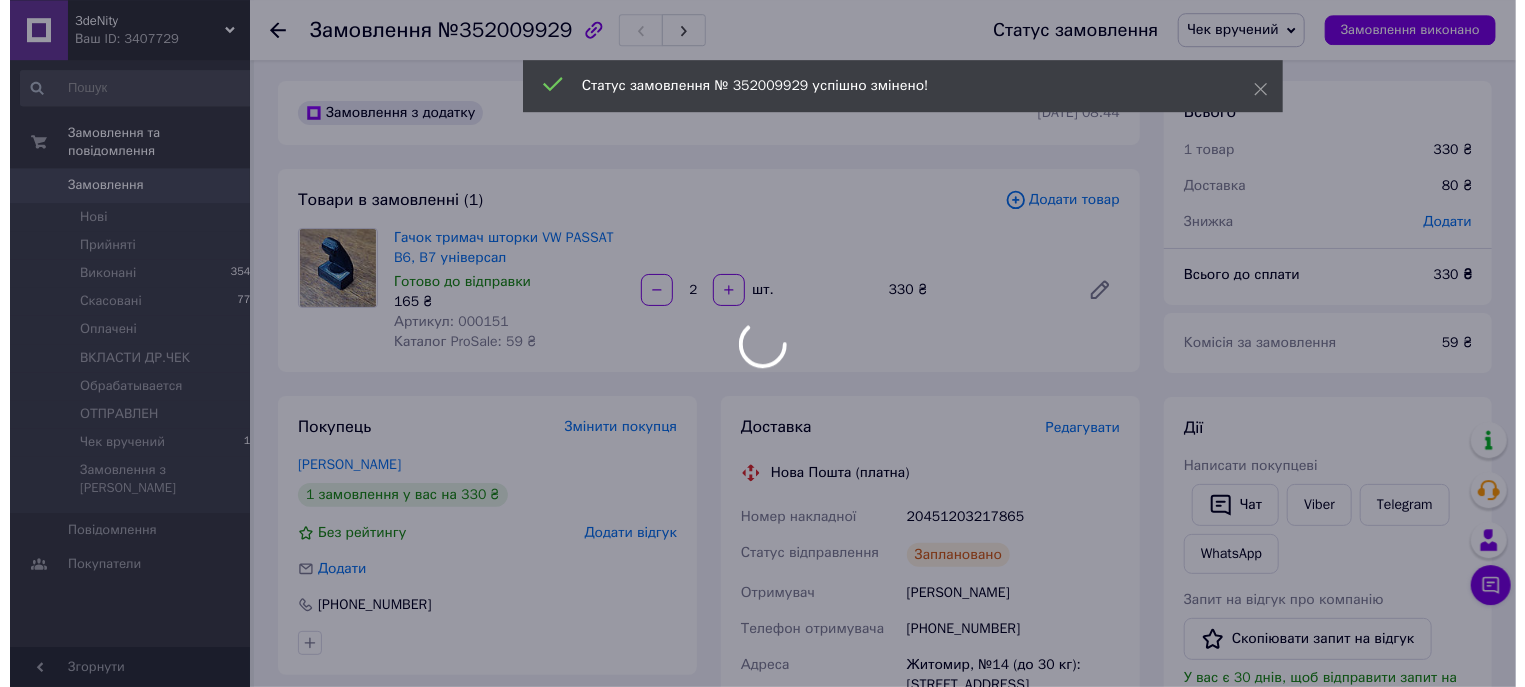 scroll, scrollTop: 321, scrollLeft: 0, axis: vertical 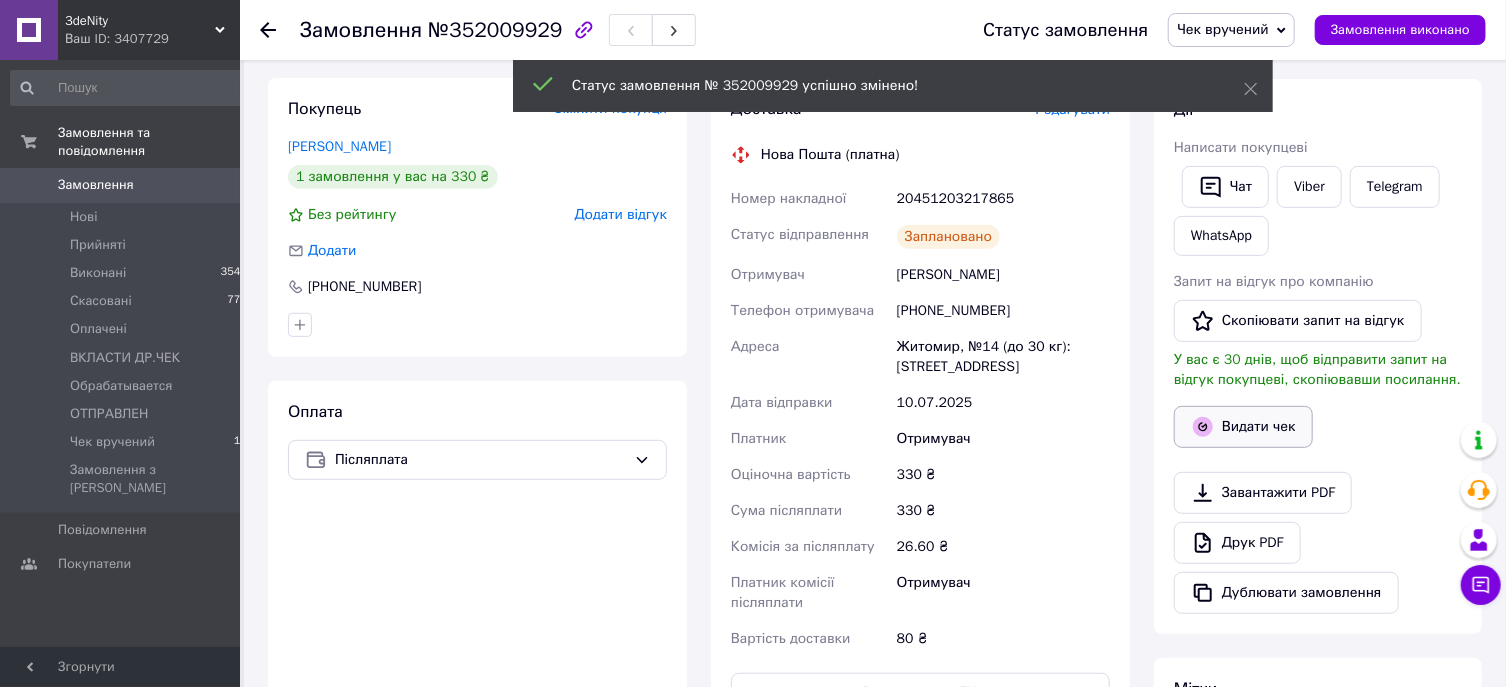 click on "Видати чек" at bounding box center (1243, 427) 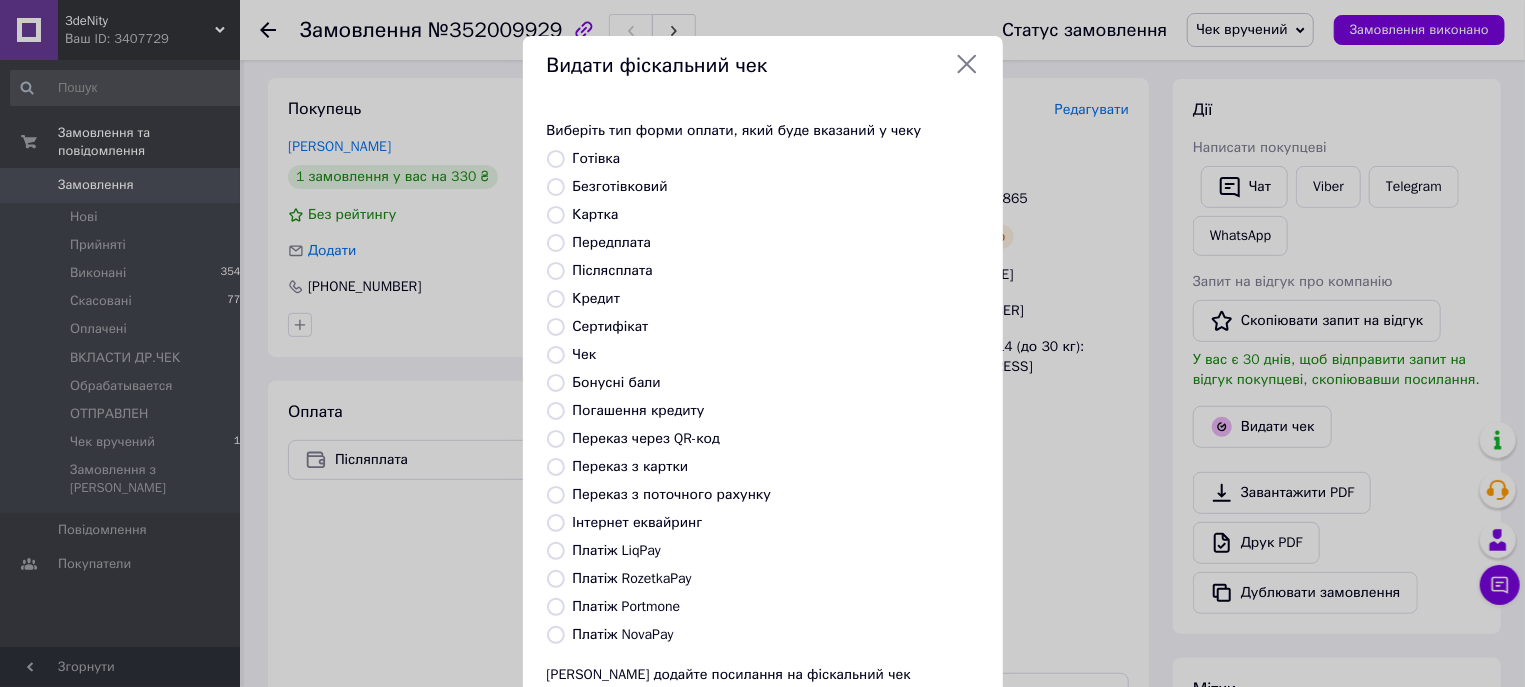 click on "Платіж NovaPay" at bounding box center (556, 635) 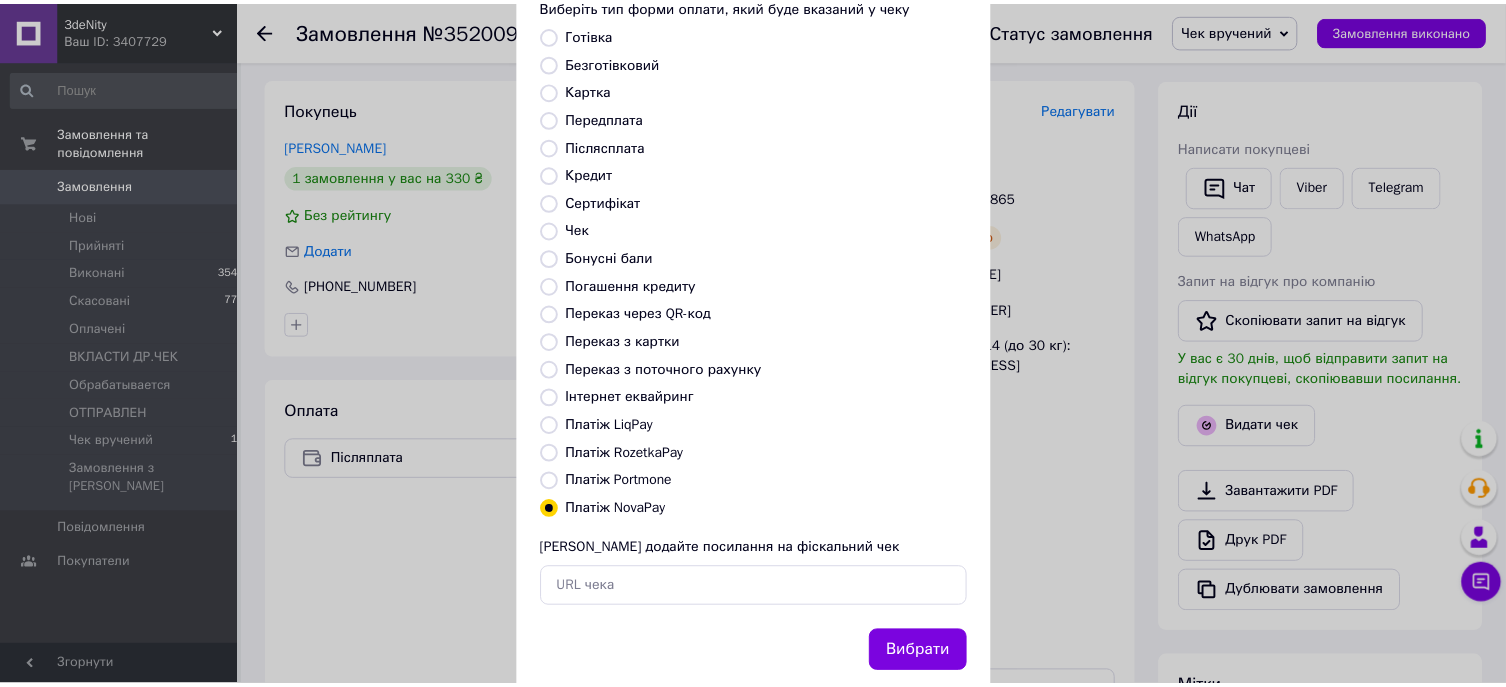 scroll, scrollTop: 173, scrollLeft: 0, axis: vertical 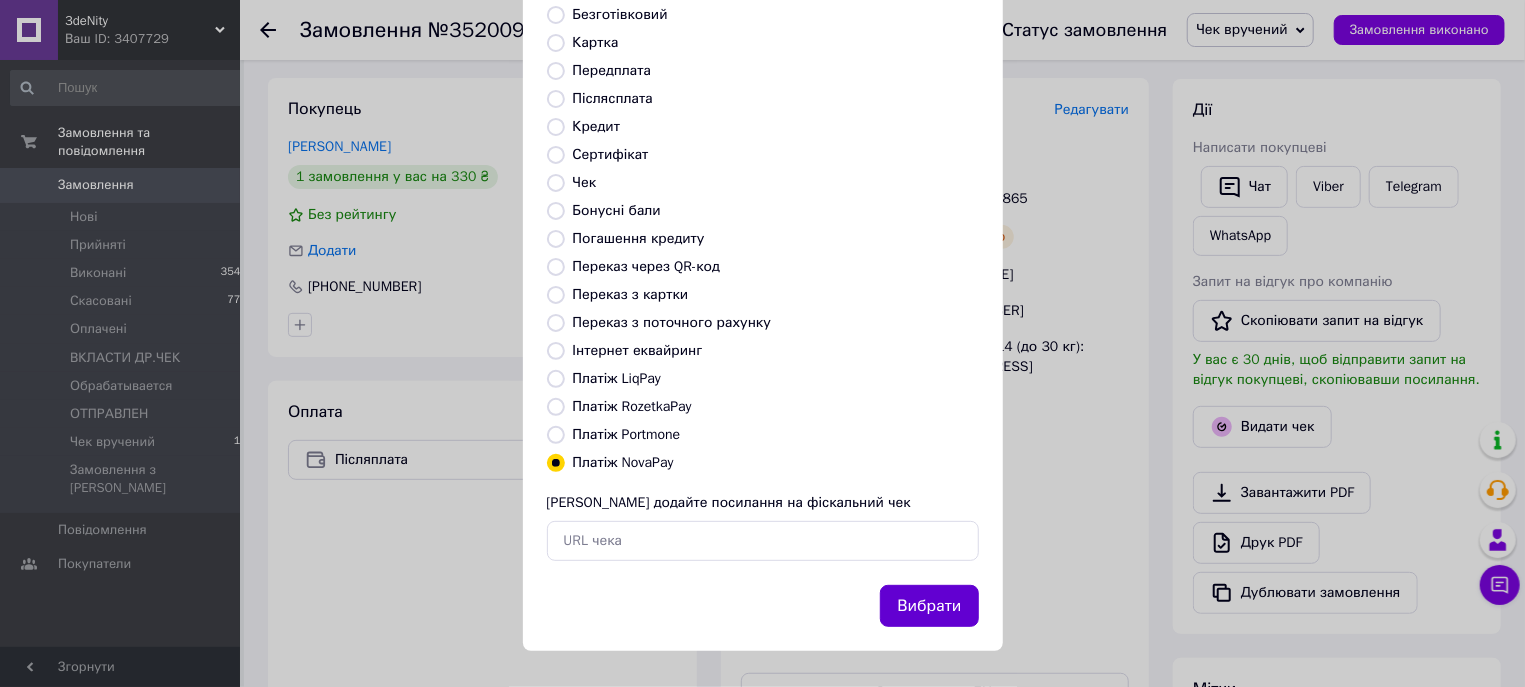 click on "Вибрати" at bounding box center [929, 606] 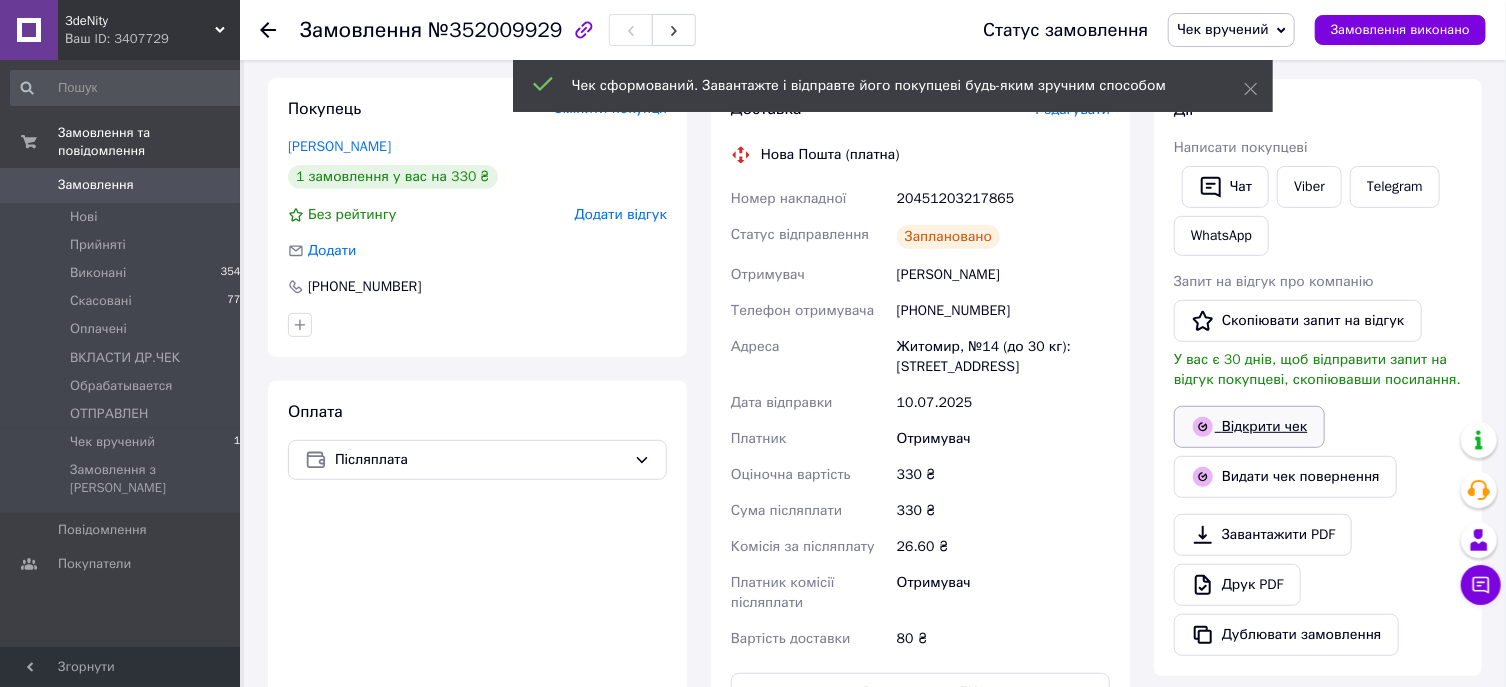 click on "Відкрити чек" at bounding box center (1249, 427) 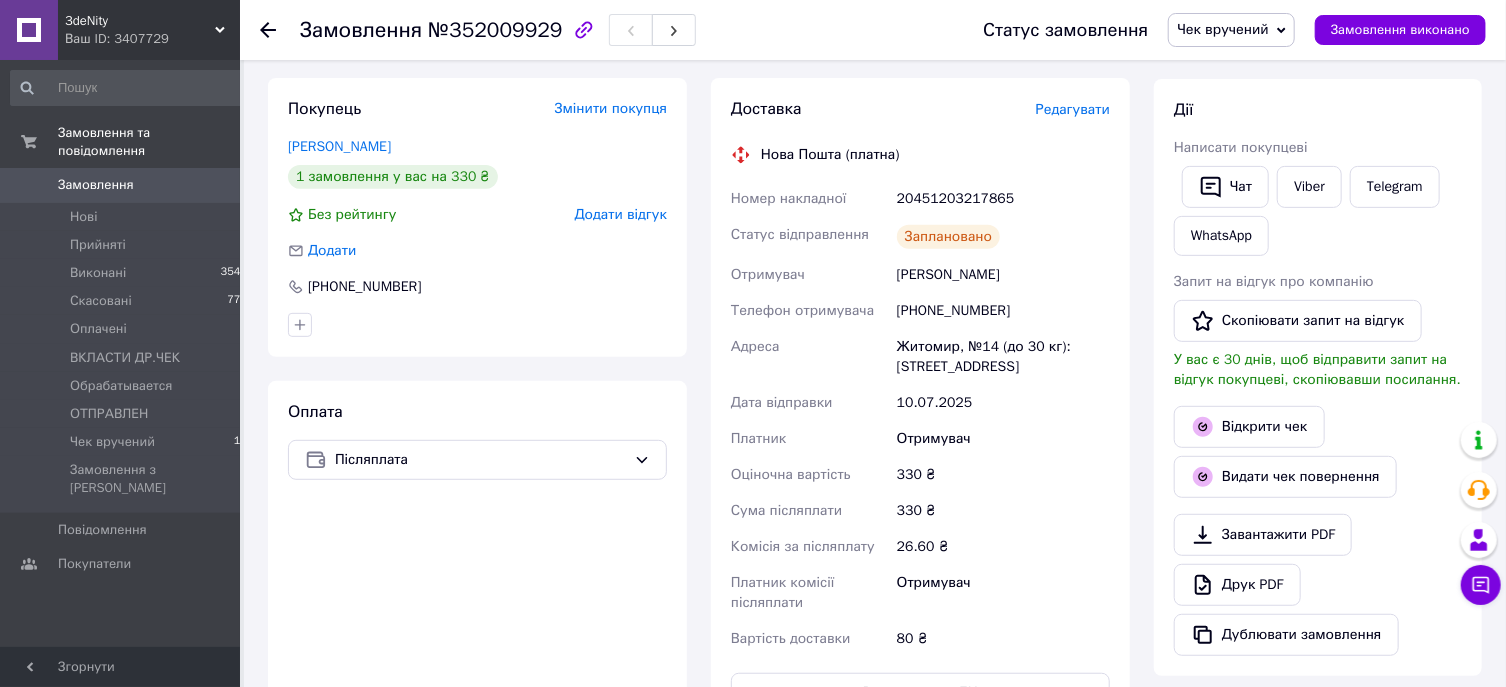 scroll, scrollTop: 107, scrollLeft: 0, axis: vertical 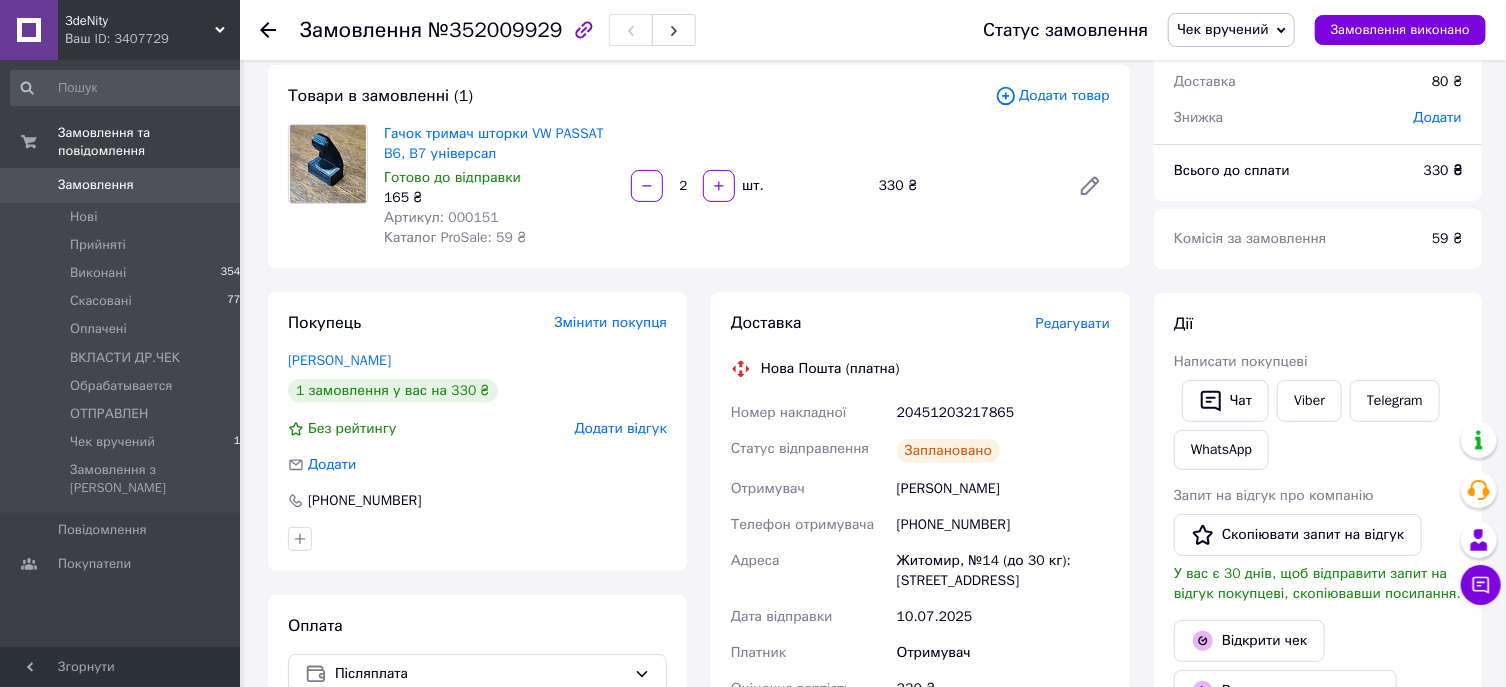 click on "Замовлення" at bounding box center [96, 185] 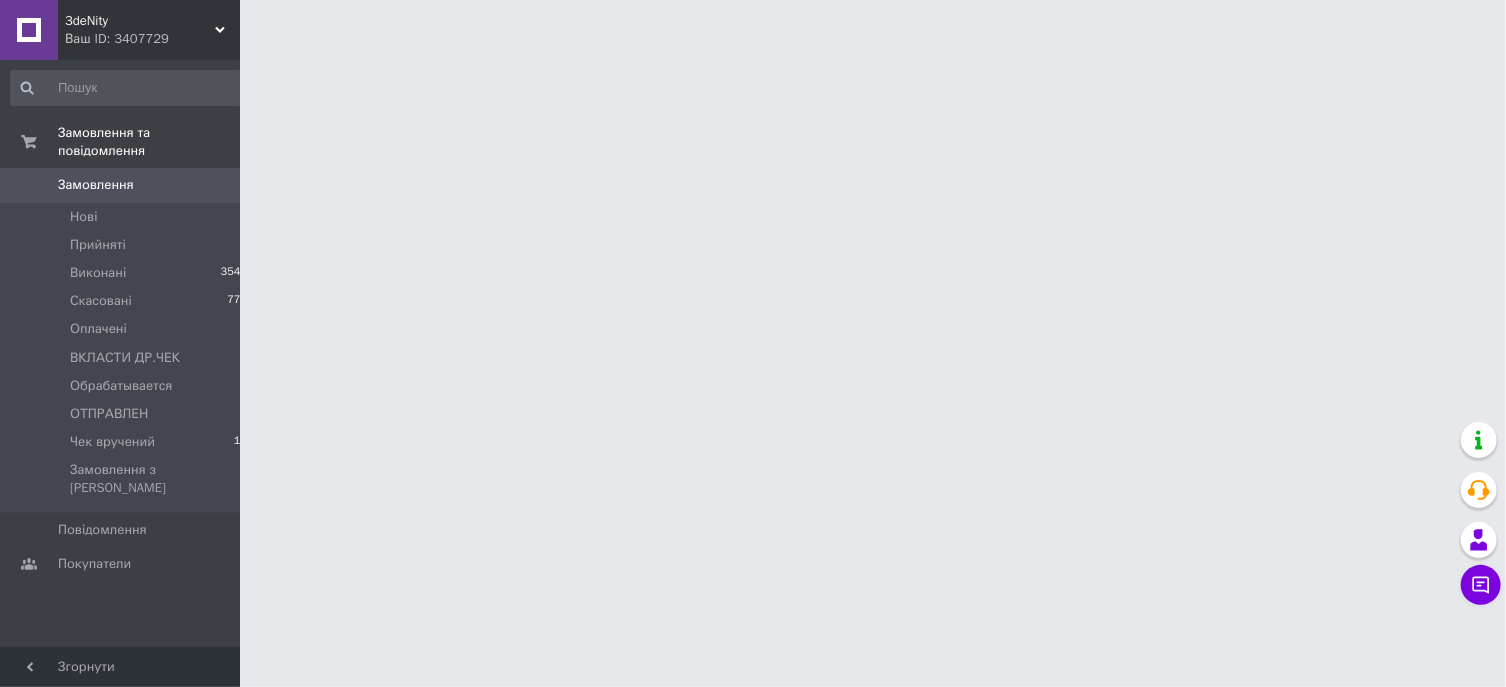 scroll, scrollTop: 0, scrollLeft: 0, axis: both 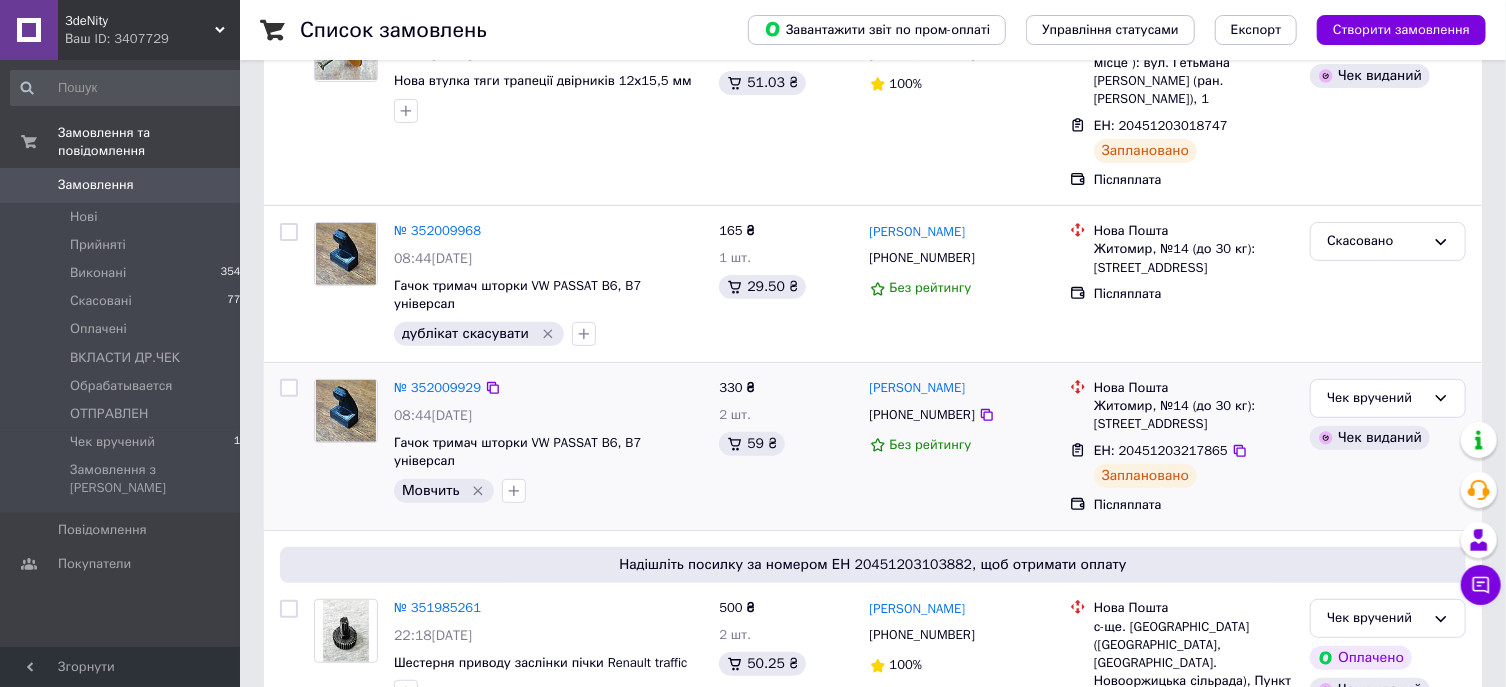 click 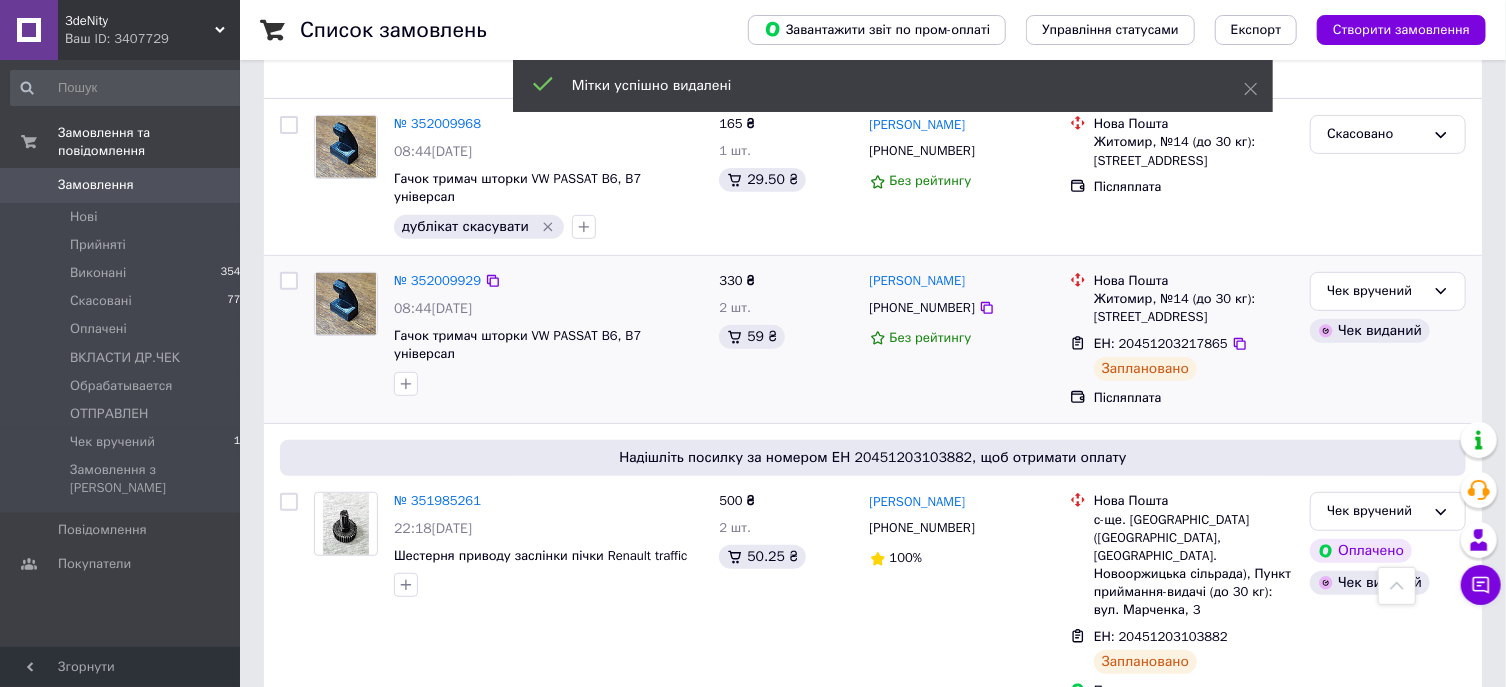 scroll, scrollTop: 0, scrollLeft: 0, axis: both 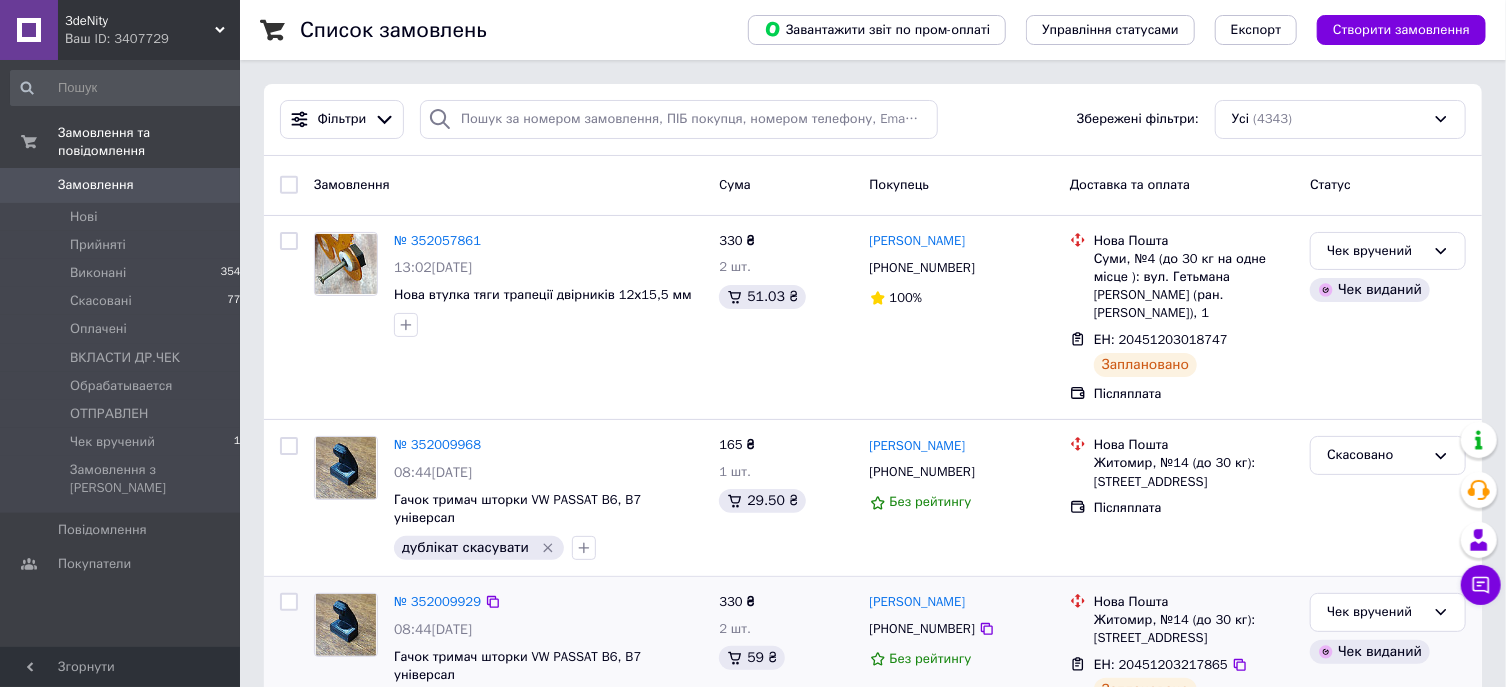 click on "Замовлення" at bounding box center (96, 185) 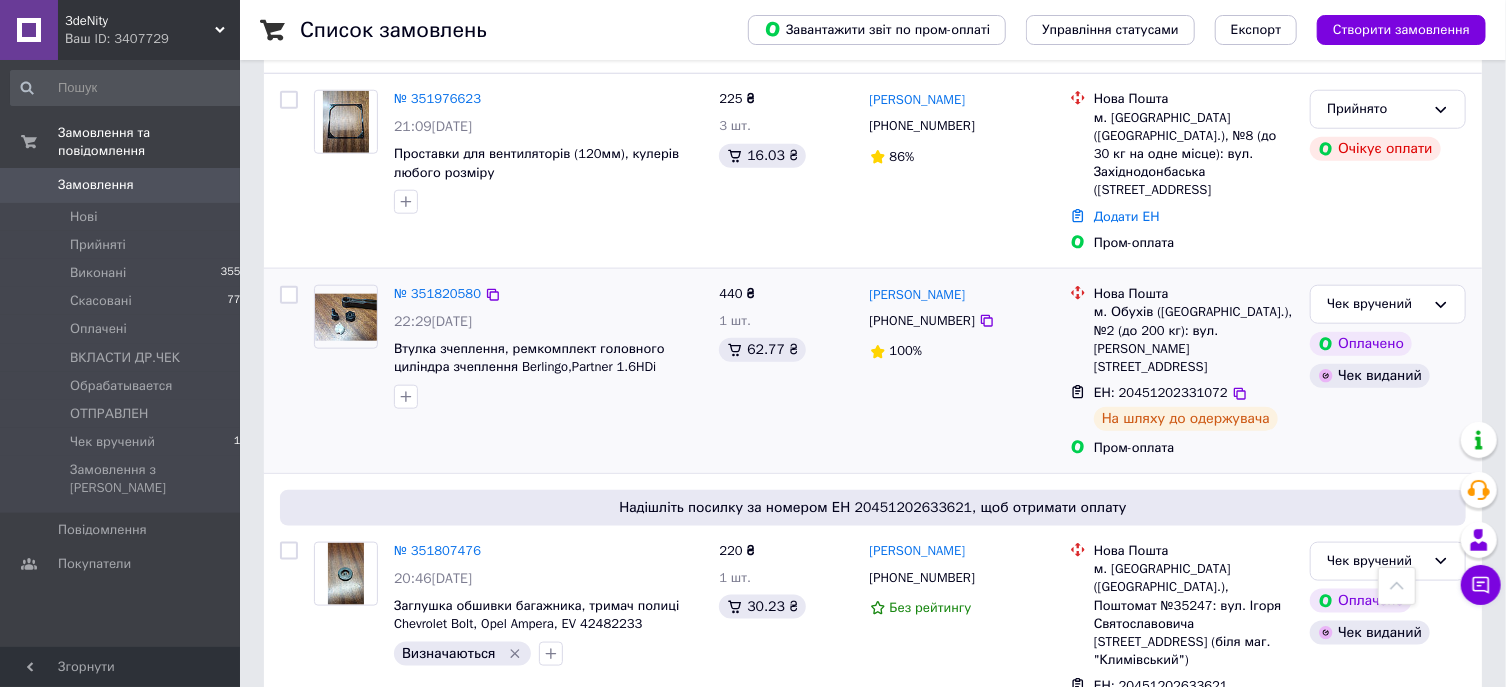 scroll, scrollTop: 1500, scrollLeft: 0, axis: vertical 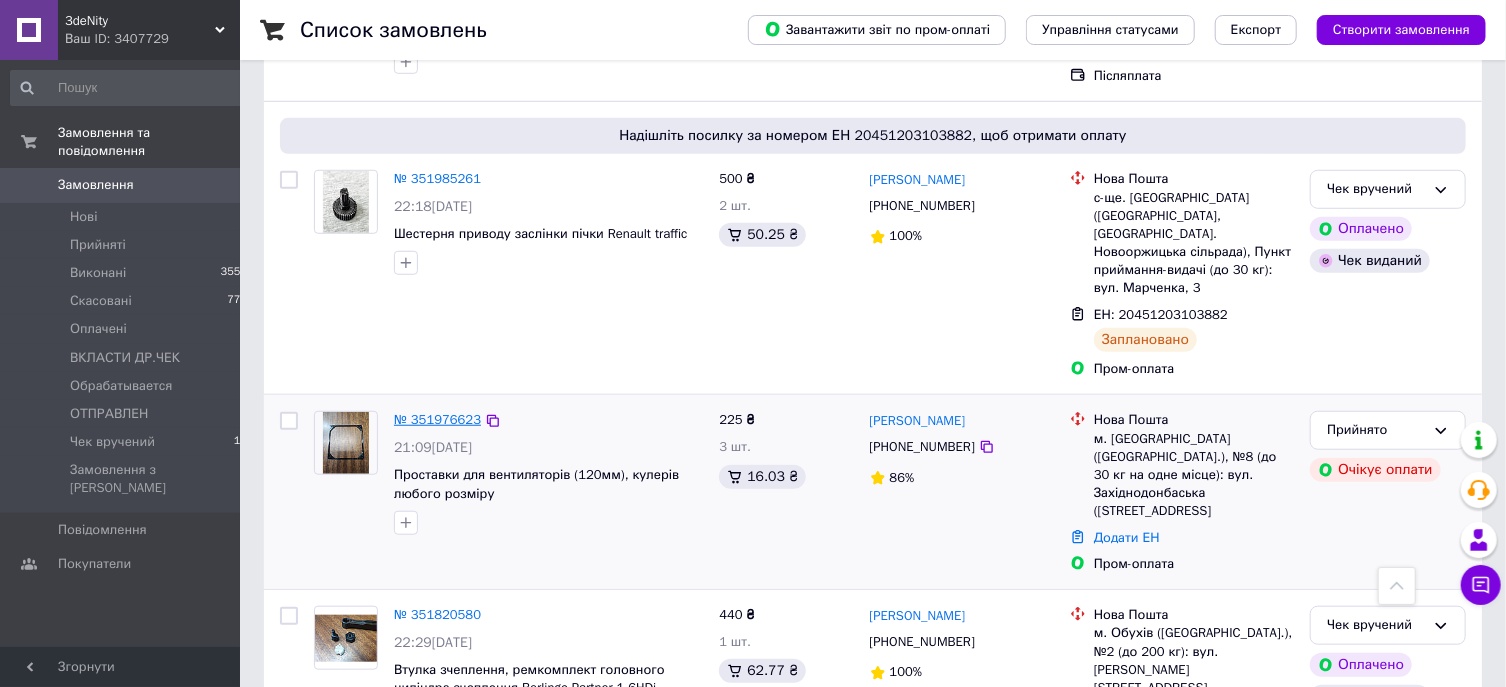 click on "№ 351976623" at bounding box center (437, 419) 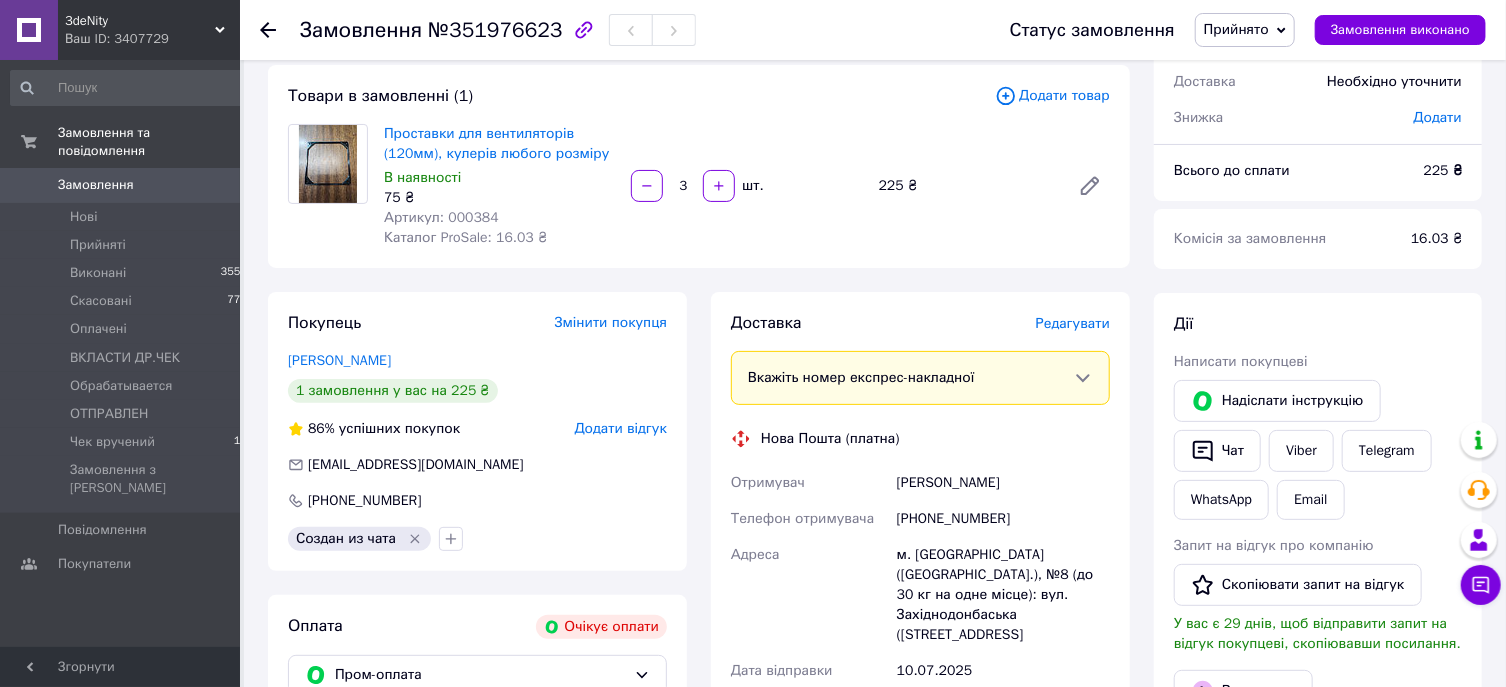 scroll, scrollTop: 0, scrollLeft: 0, axis: both 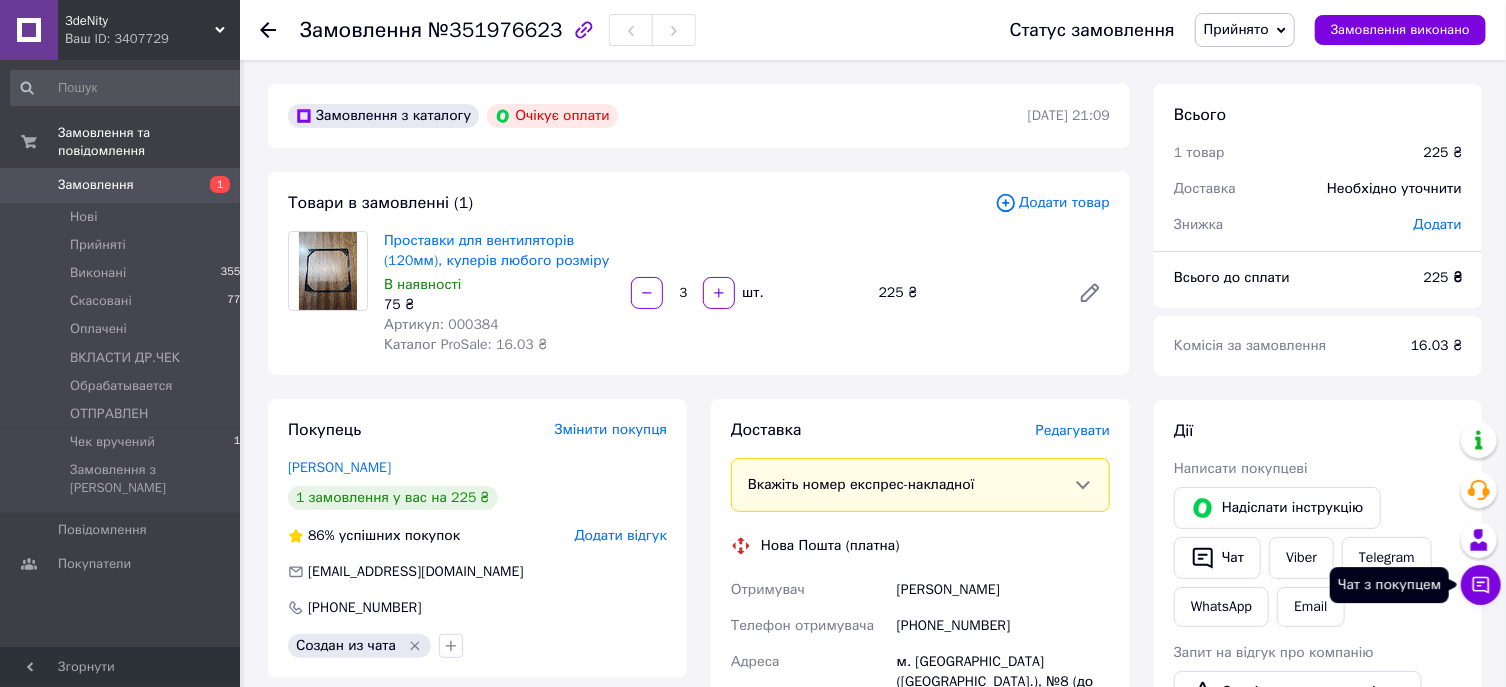 click 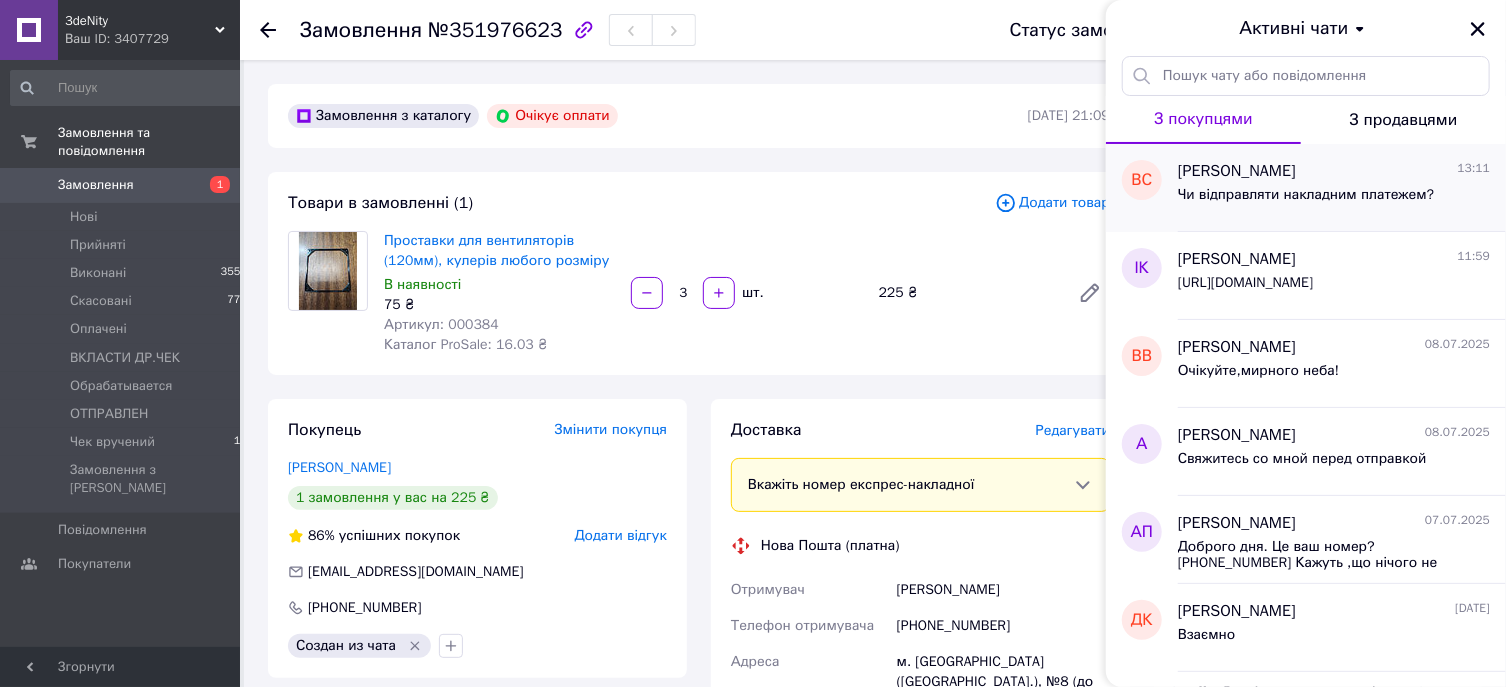 click on "Чи відправляти накладним платежем?" at bounding box center [1306, 195] 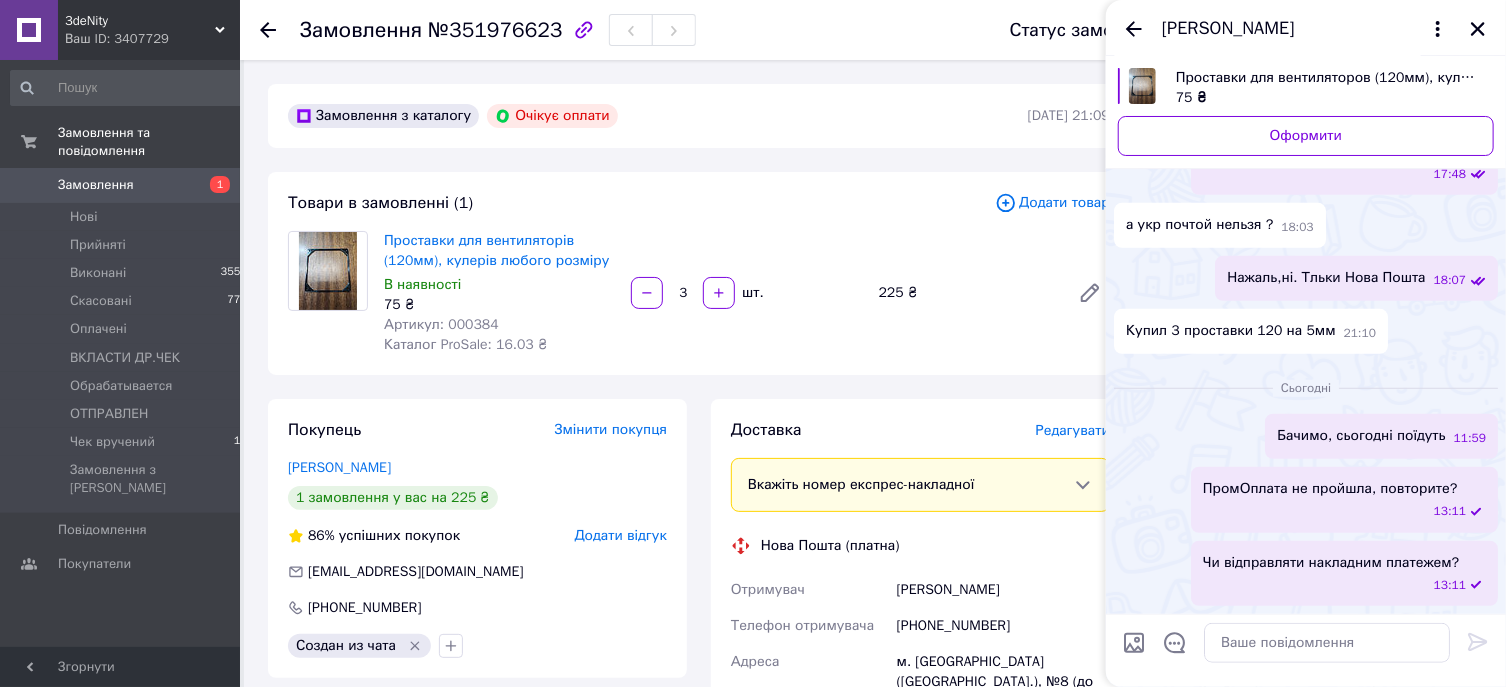 scroll, scrollTop: 1061, scrollLeft: 0, axis: vertical 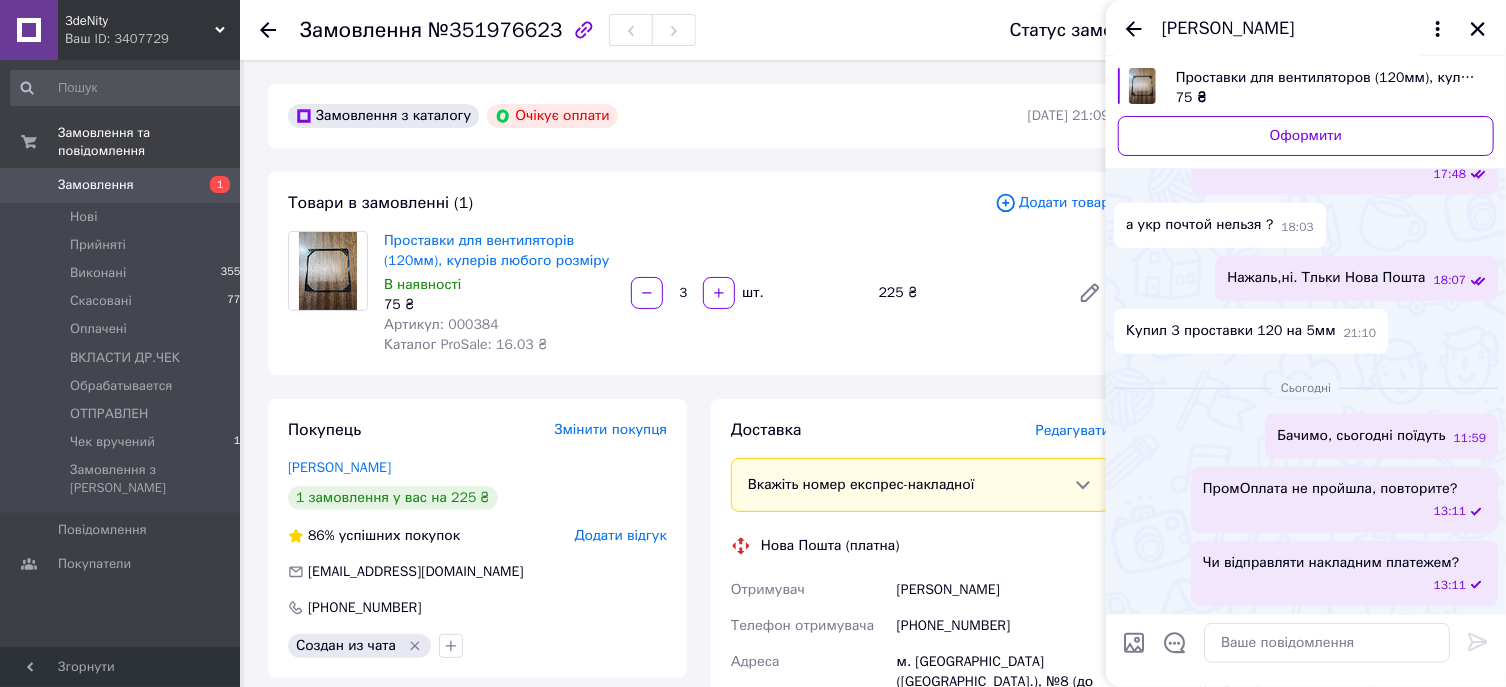 click on "Проставки для вентиляторів (120мм), кулерів любого розміру В наявності 75 ₴ Артикул: 000384 Каталог ProSale: 16.03 ₴  3   шт. 225 ₴" at bounding box center (747, 293) 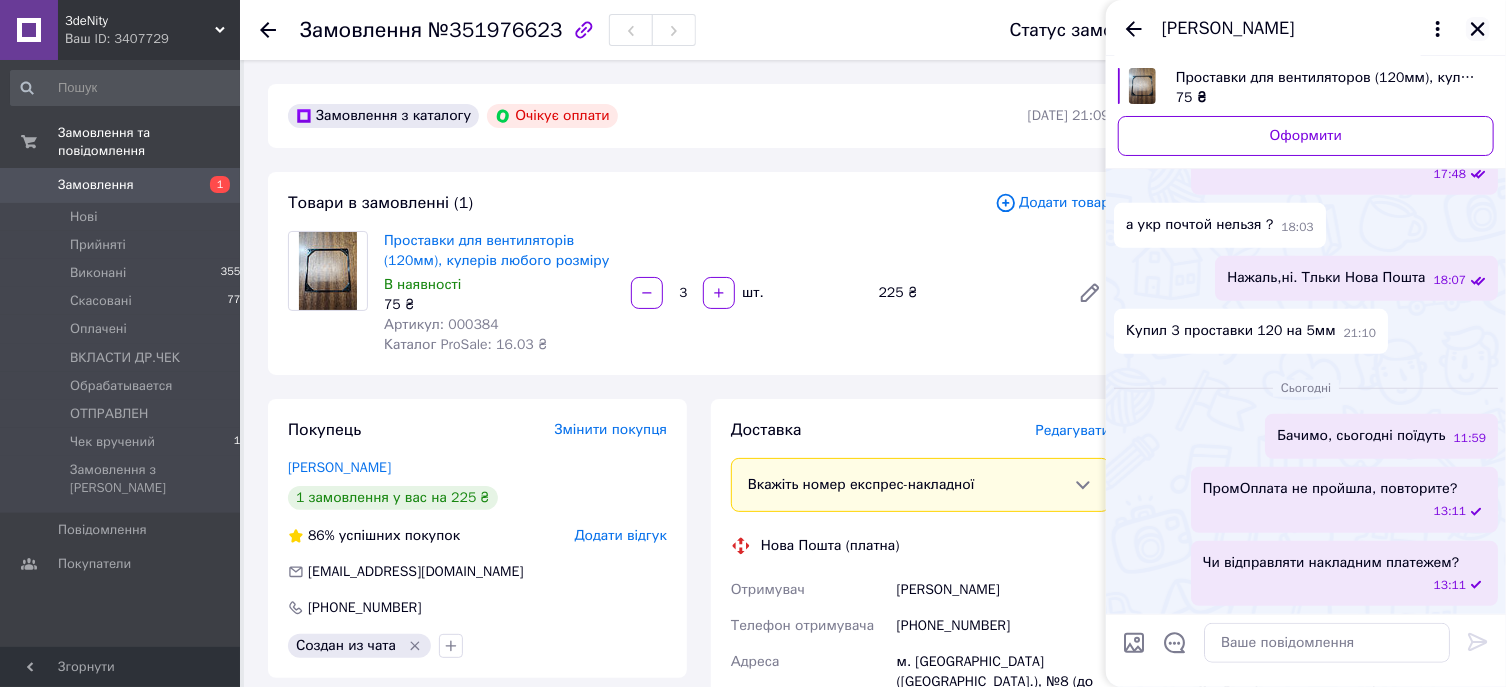 click 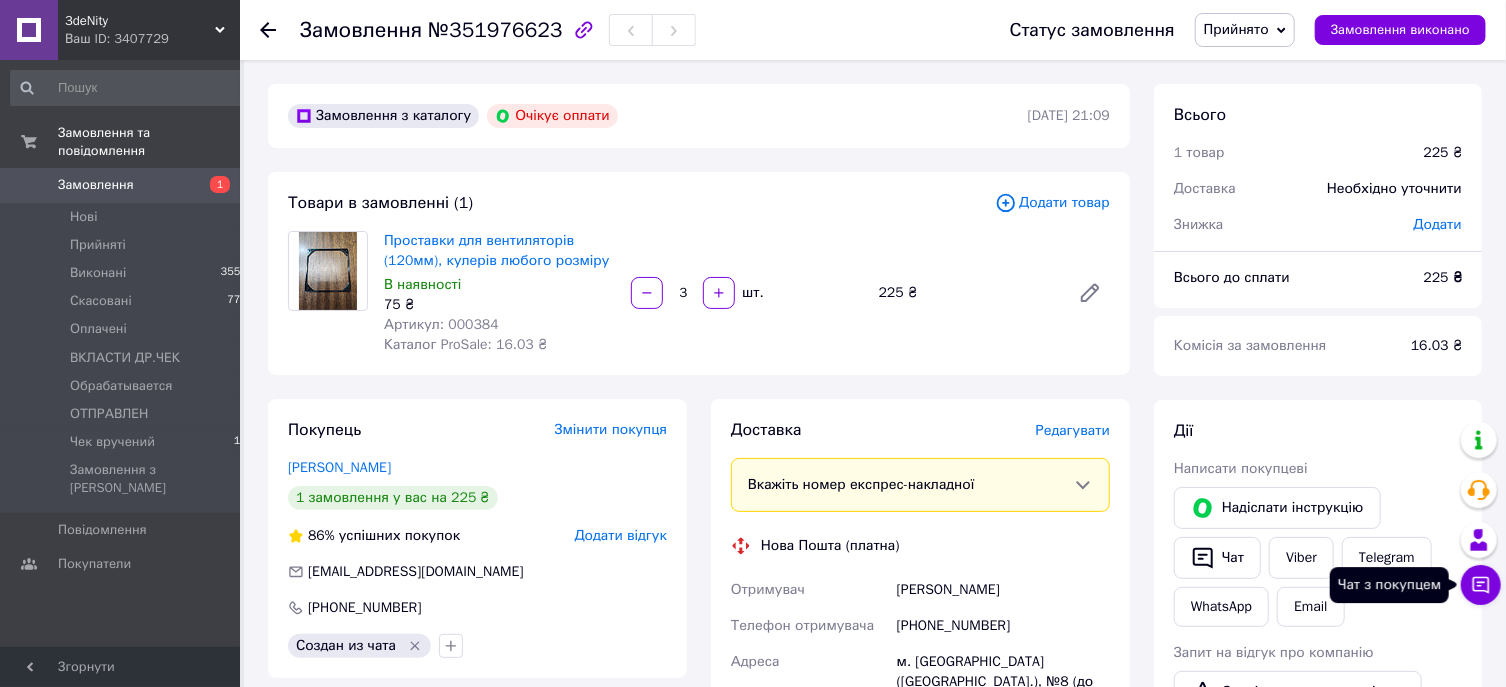click 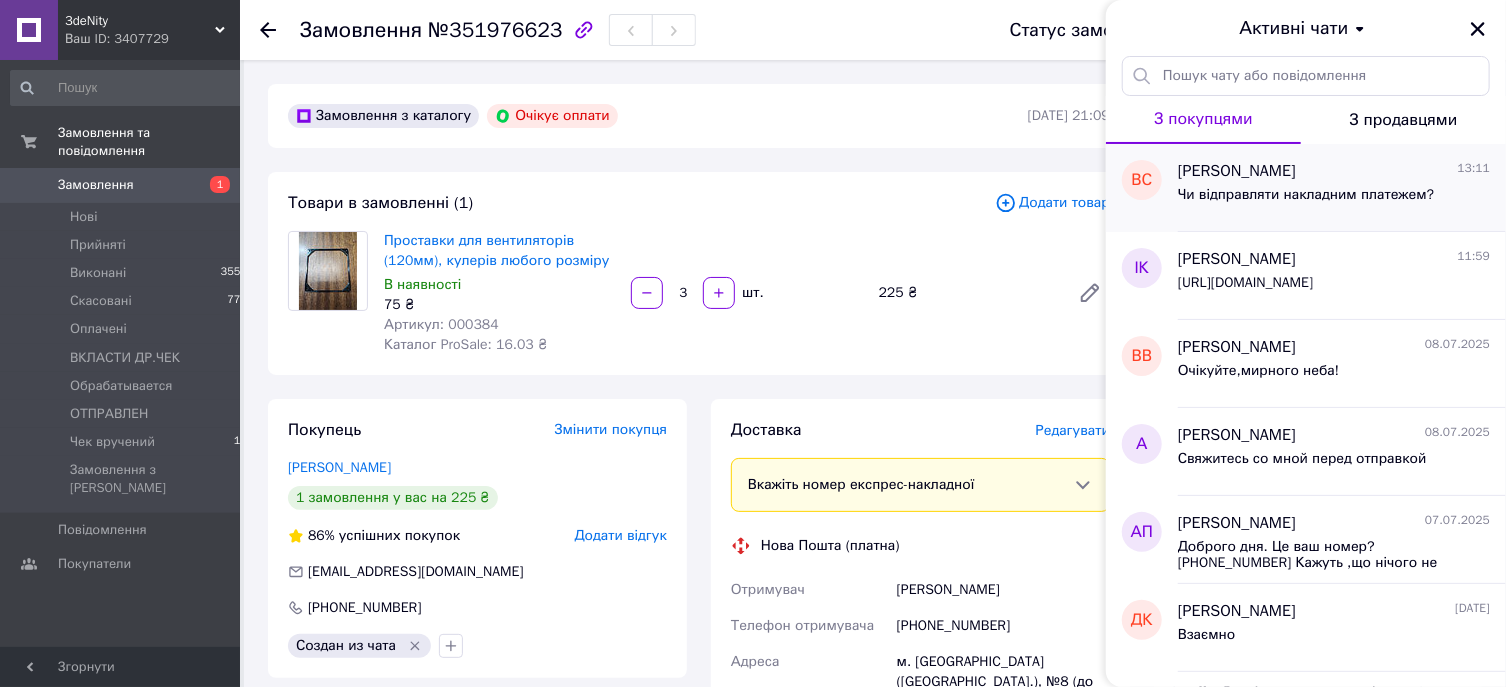 click on "Чи відправляти накладним платежем?" at bounding box center (1306, 195) 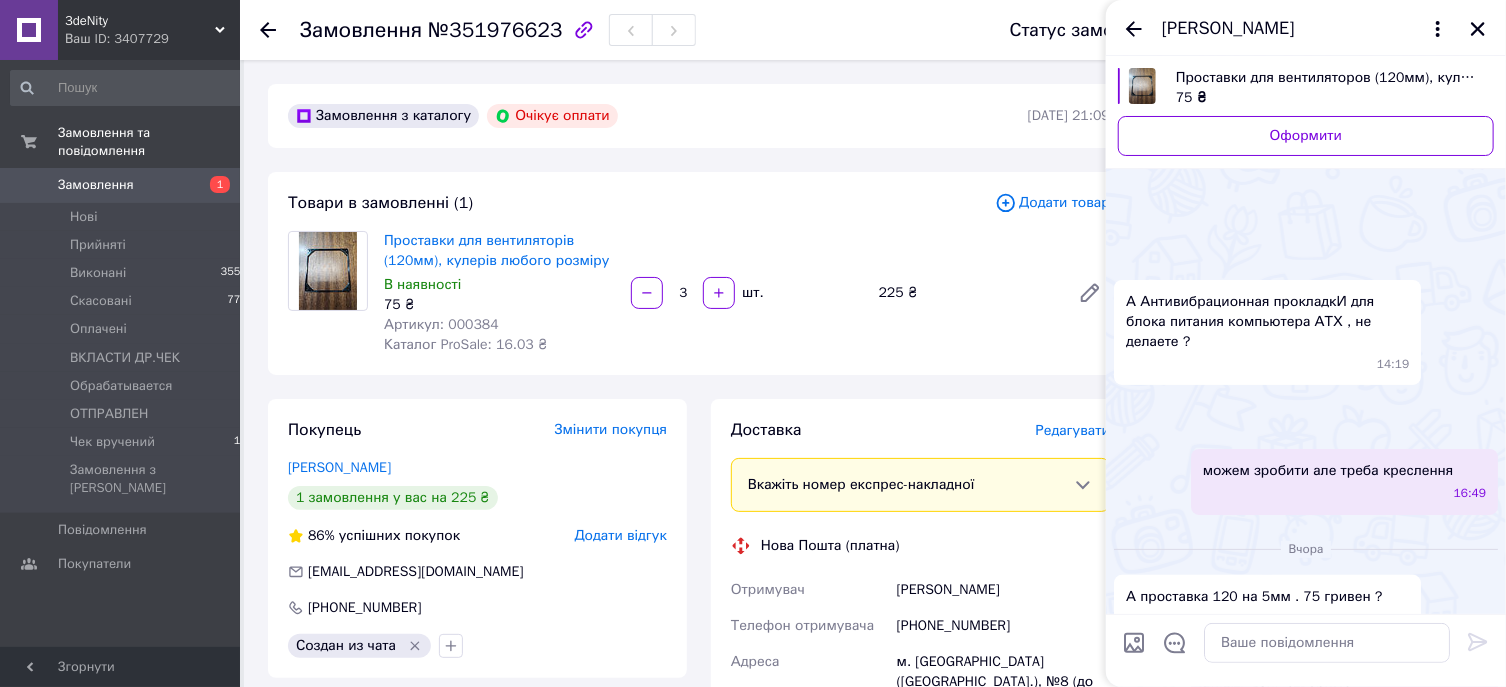scroll, scrollTop: 1010, scrollLeft: 0, axis: vertical 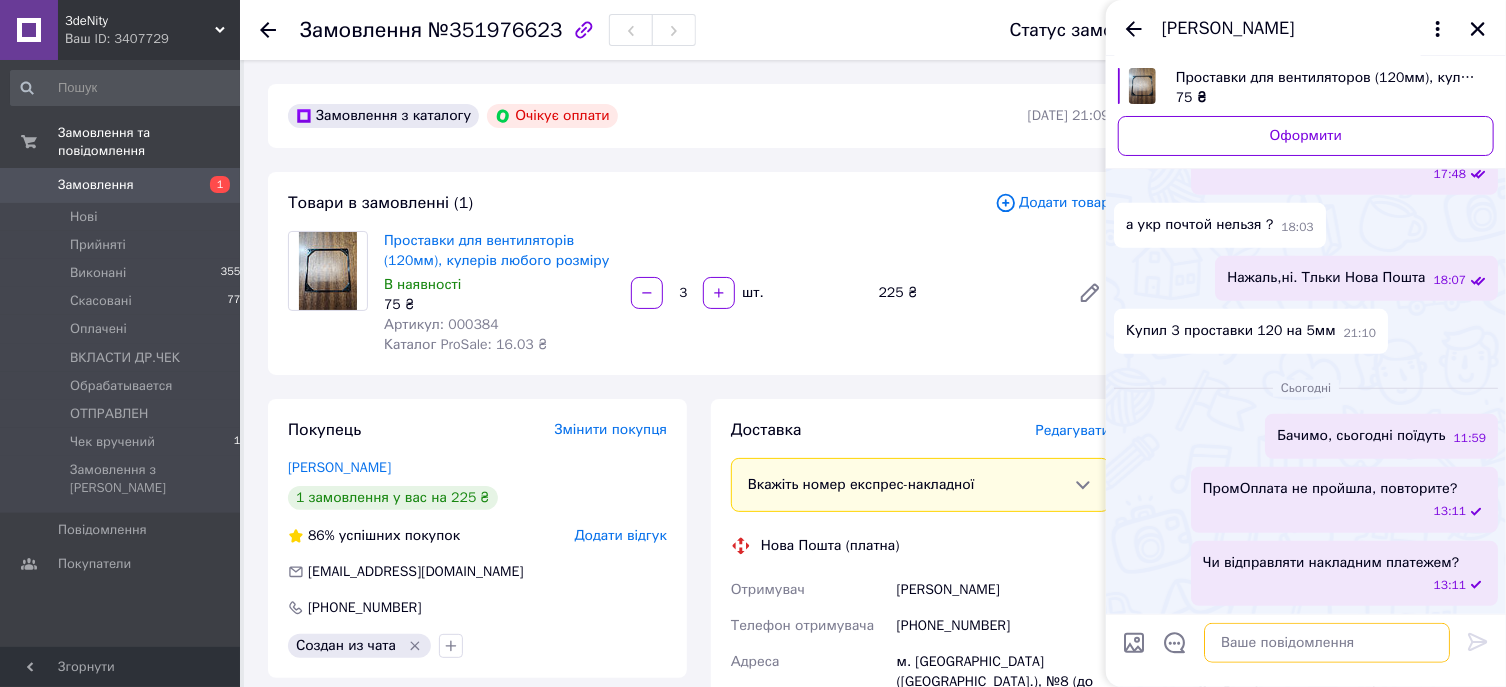 click at bounding box center (1327, 643) 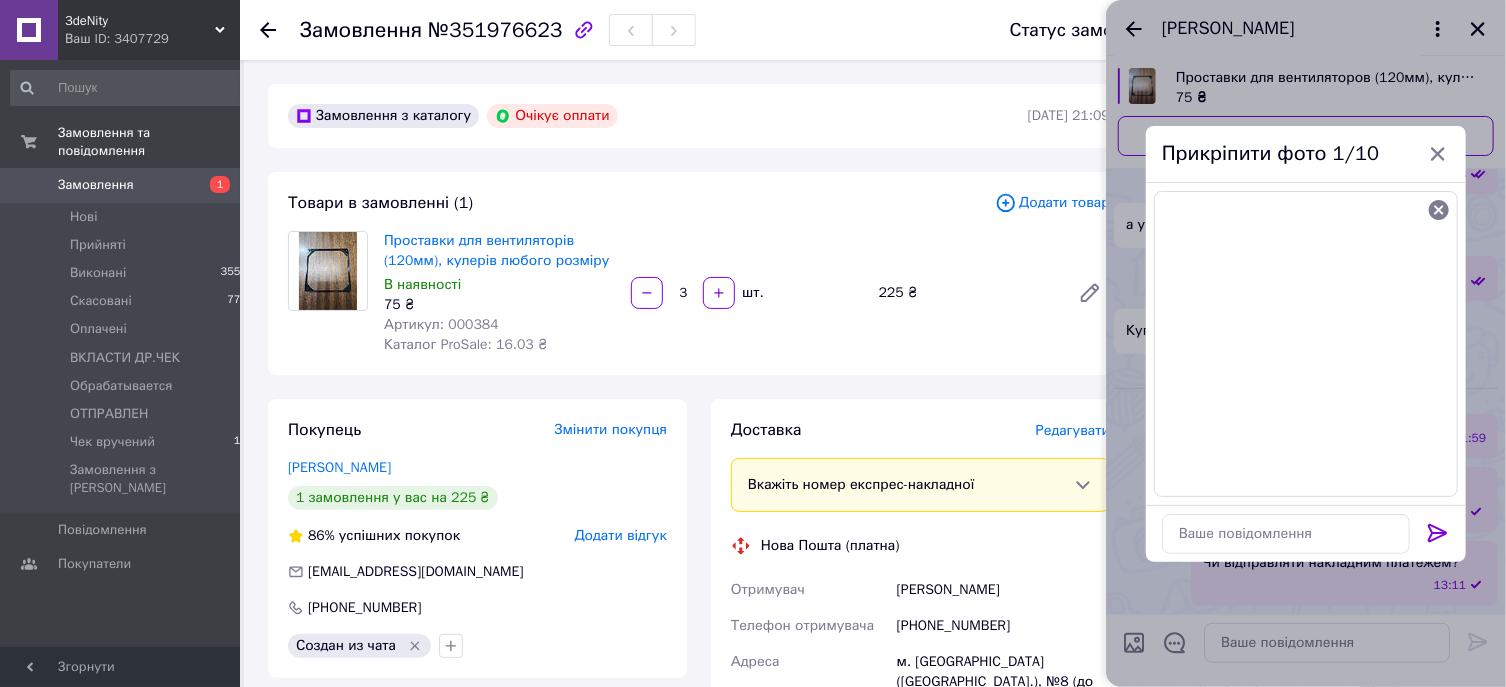 click 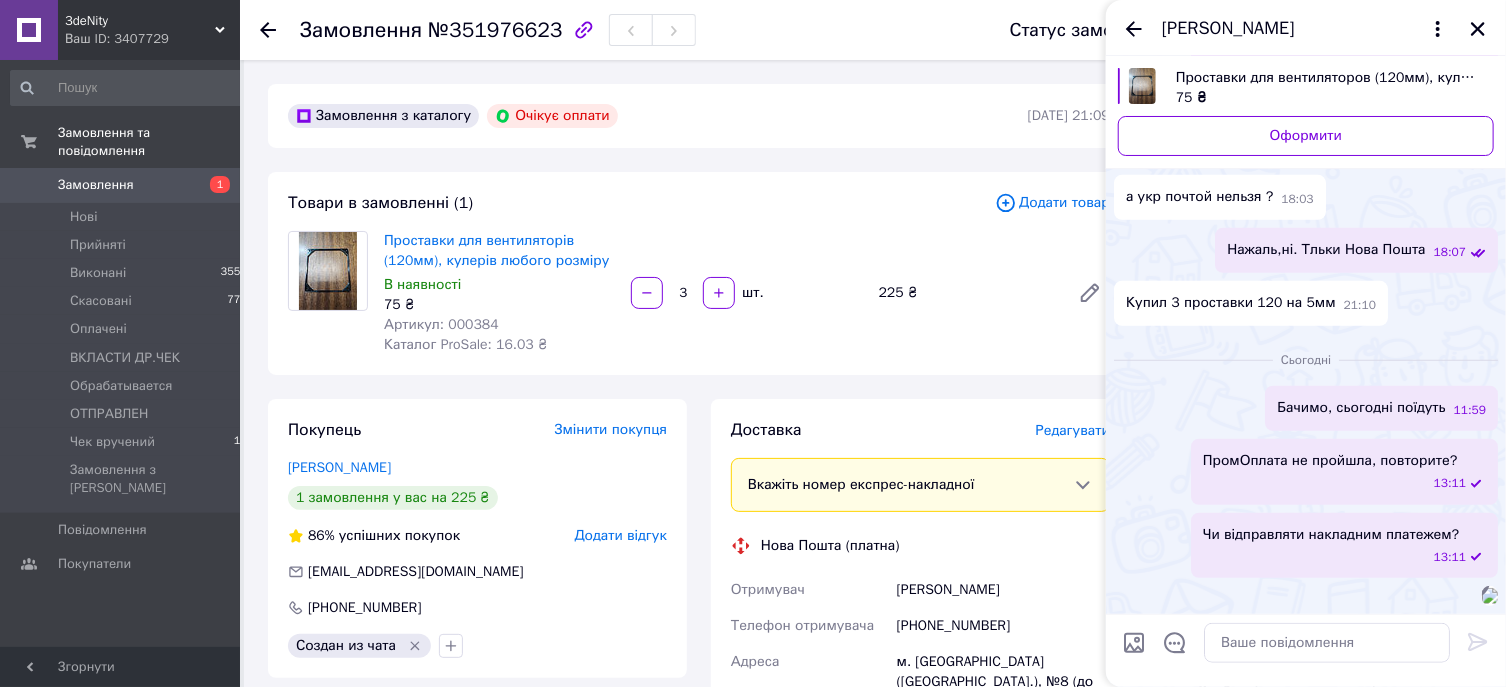 scroll, scrollTop: 1150, scrollLeft: 0, axis: vertical 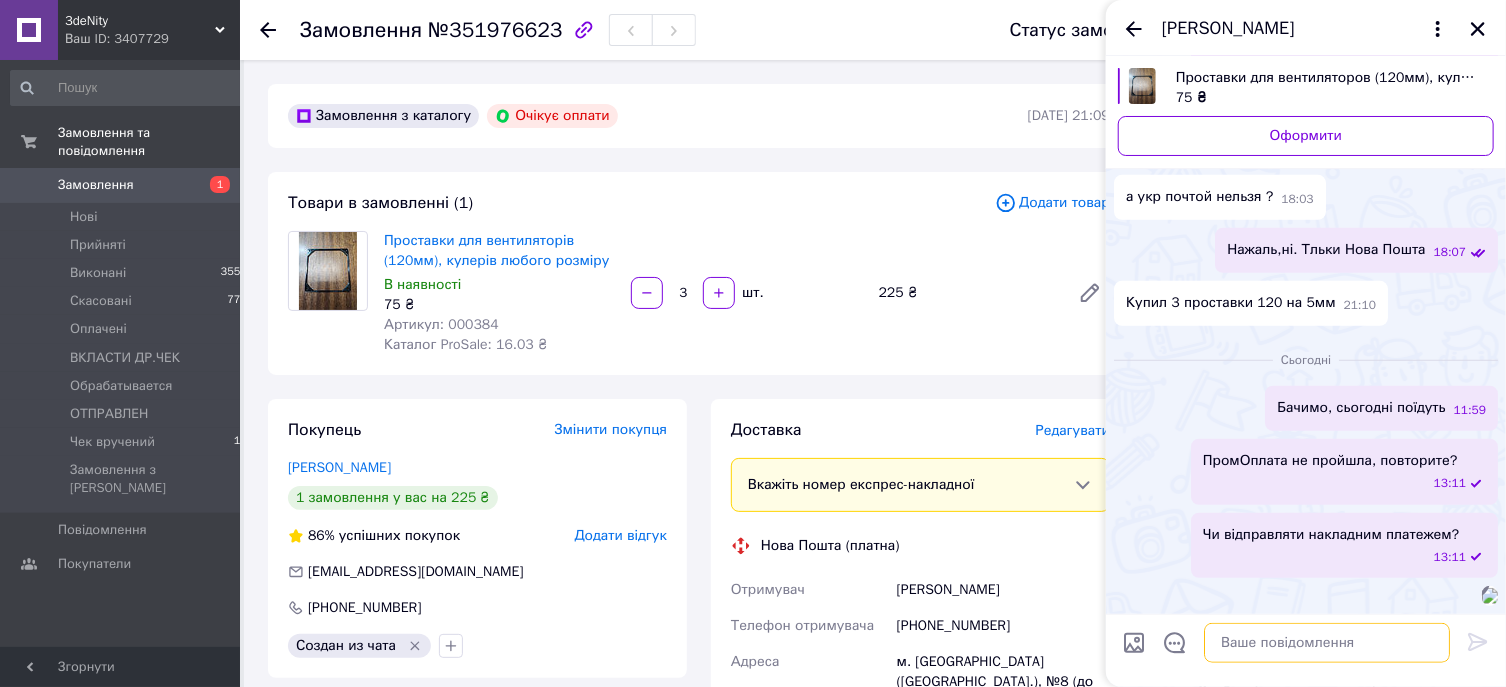 click at bounding box center [1327, 643] 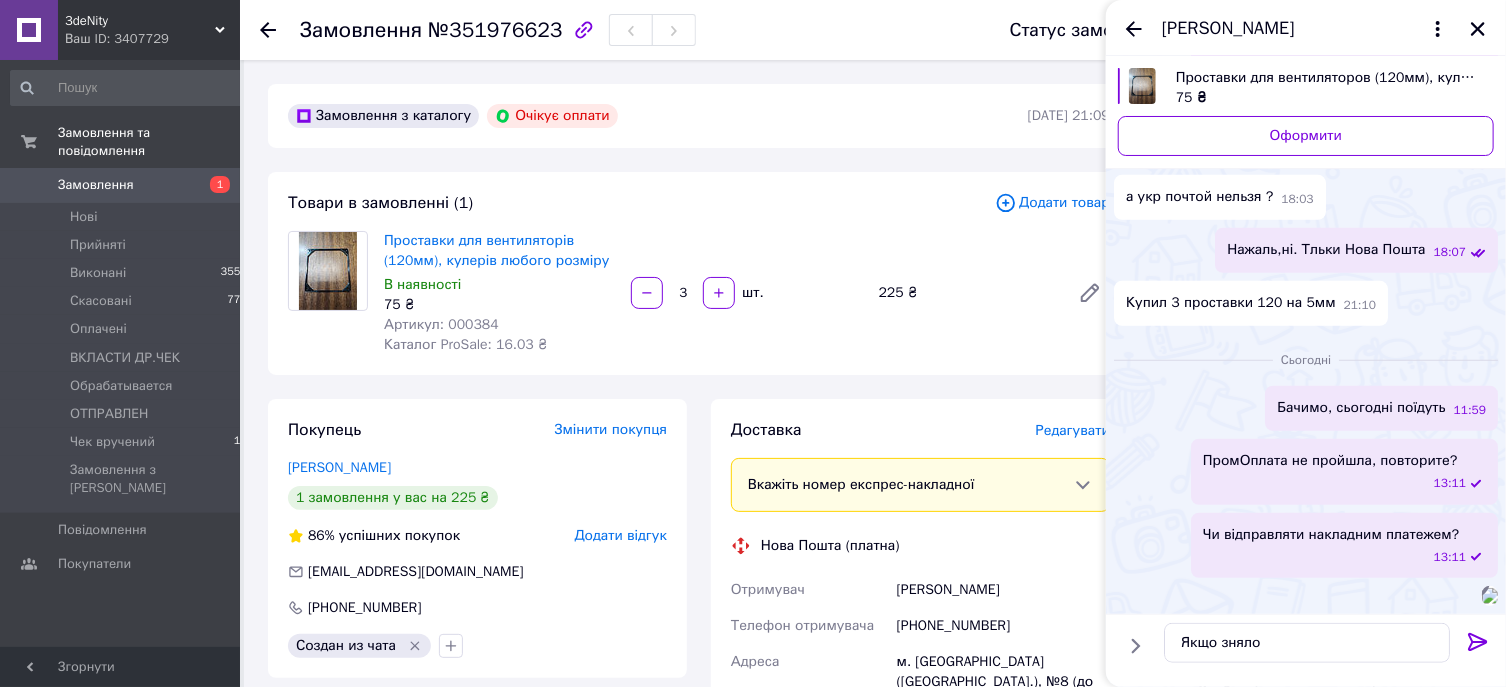 scroll, scrollTop: 557, scrollLeft: 0, axis: vertical 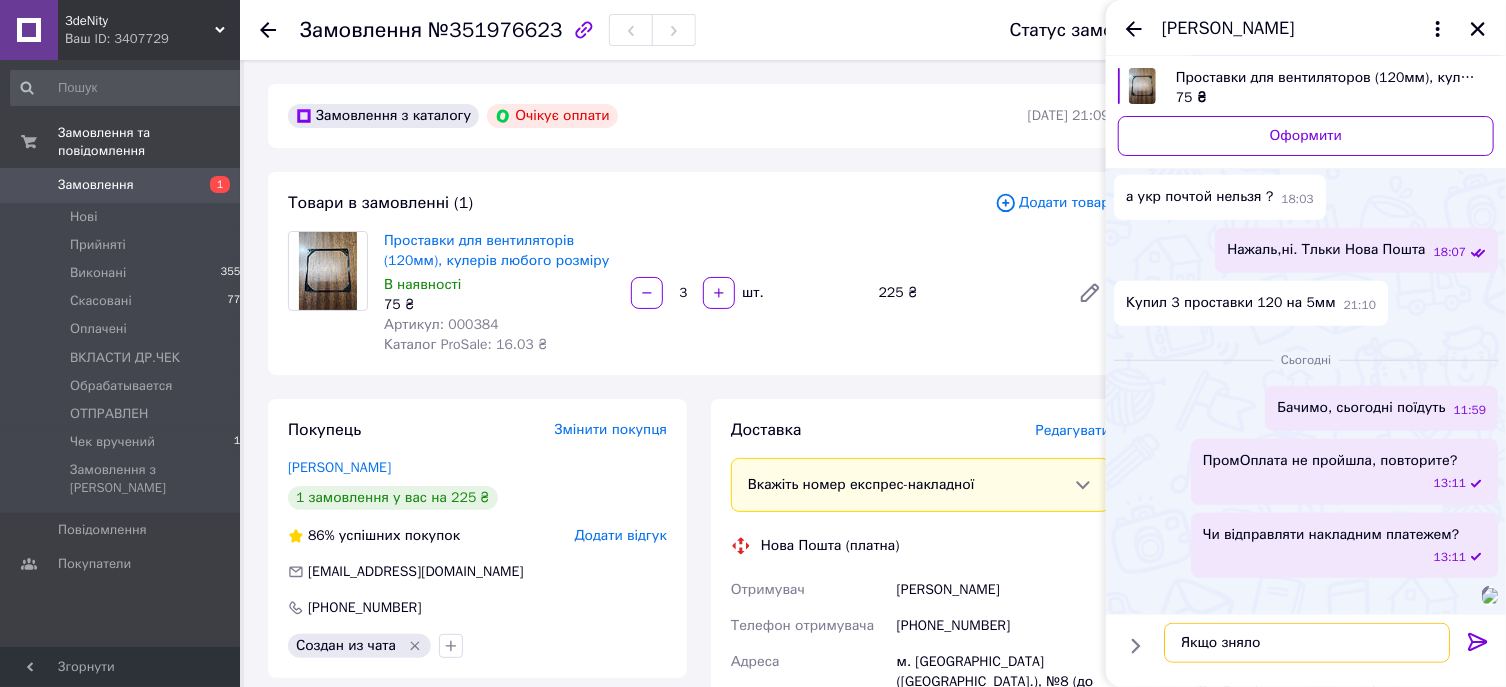click on "Якщо зняло" at bounding box center (1307, 643) 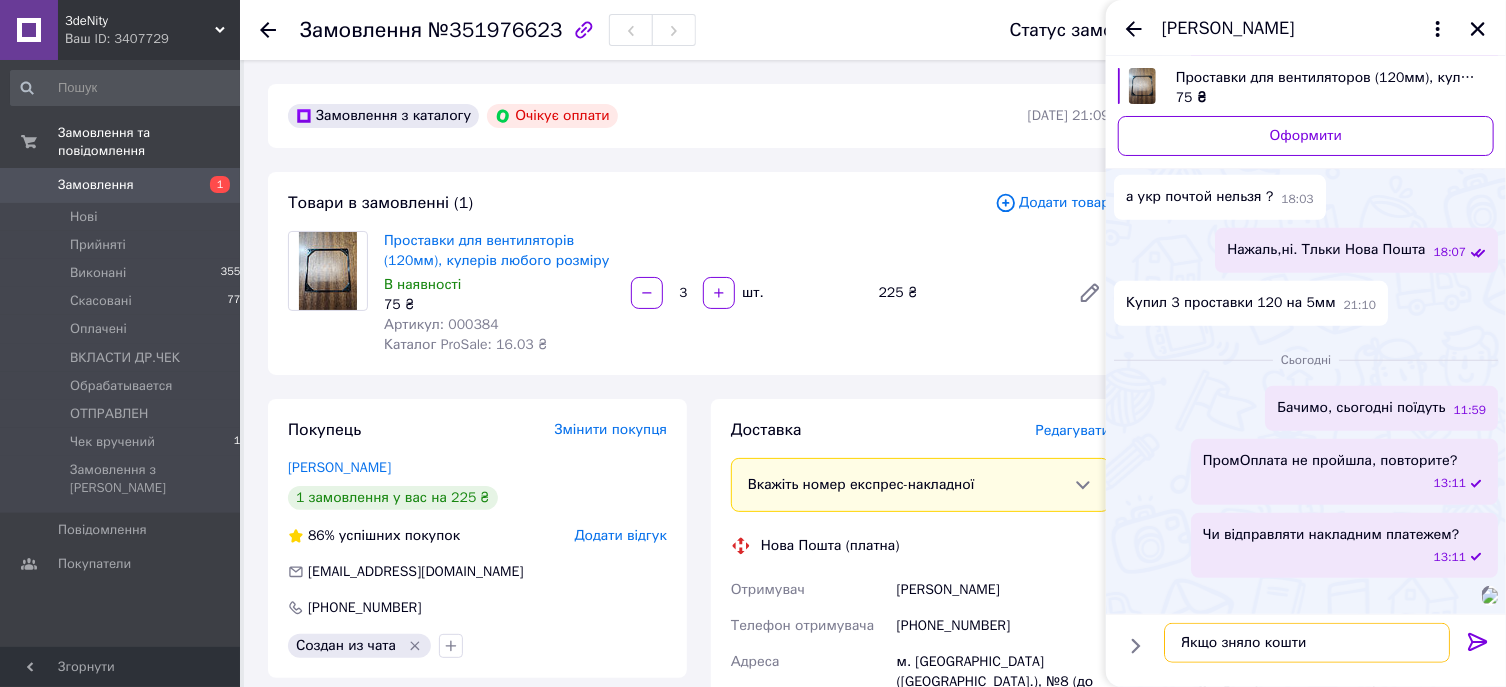 scroll, scrollTop: 1150, scrollLeft: 0, axis: vertical 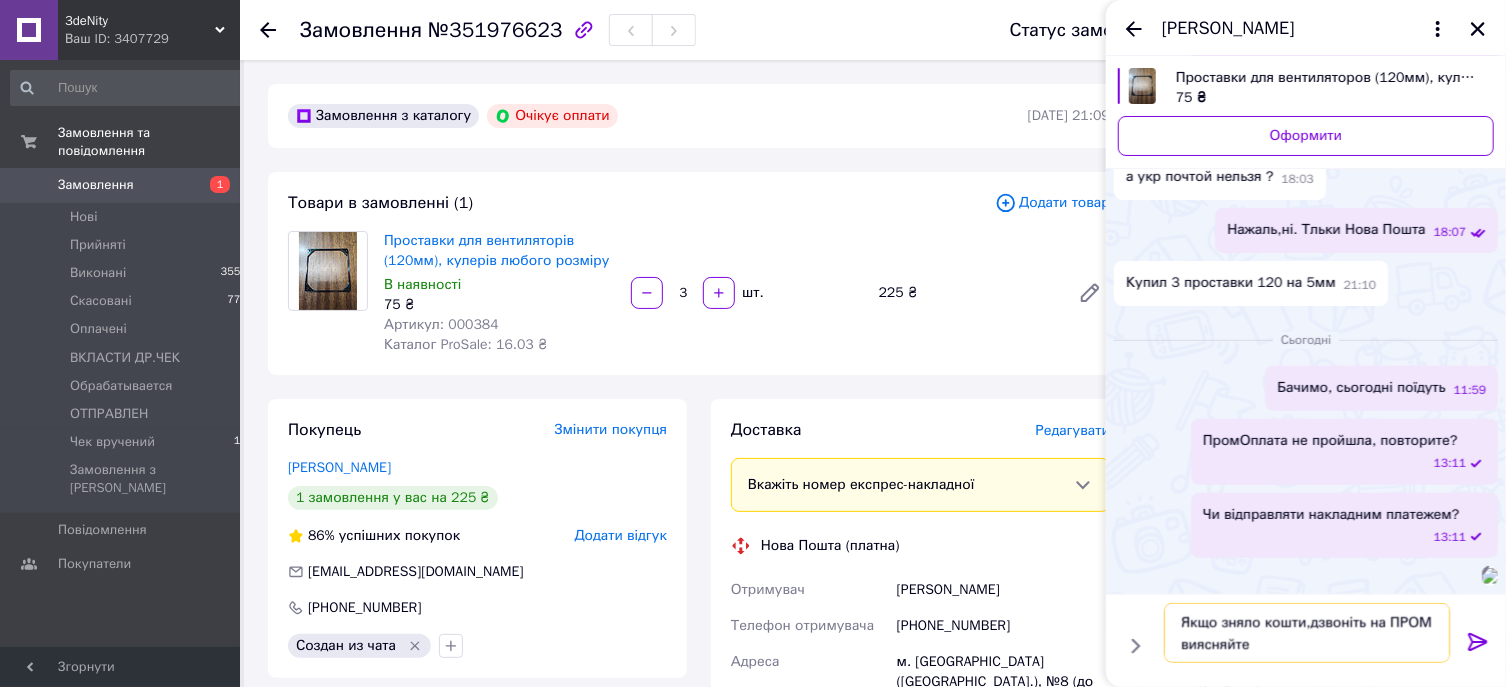 type on "Якщо зняло кошти,дзвоніть на ПРОМ виясняйте" 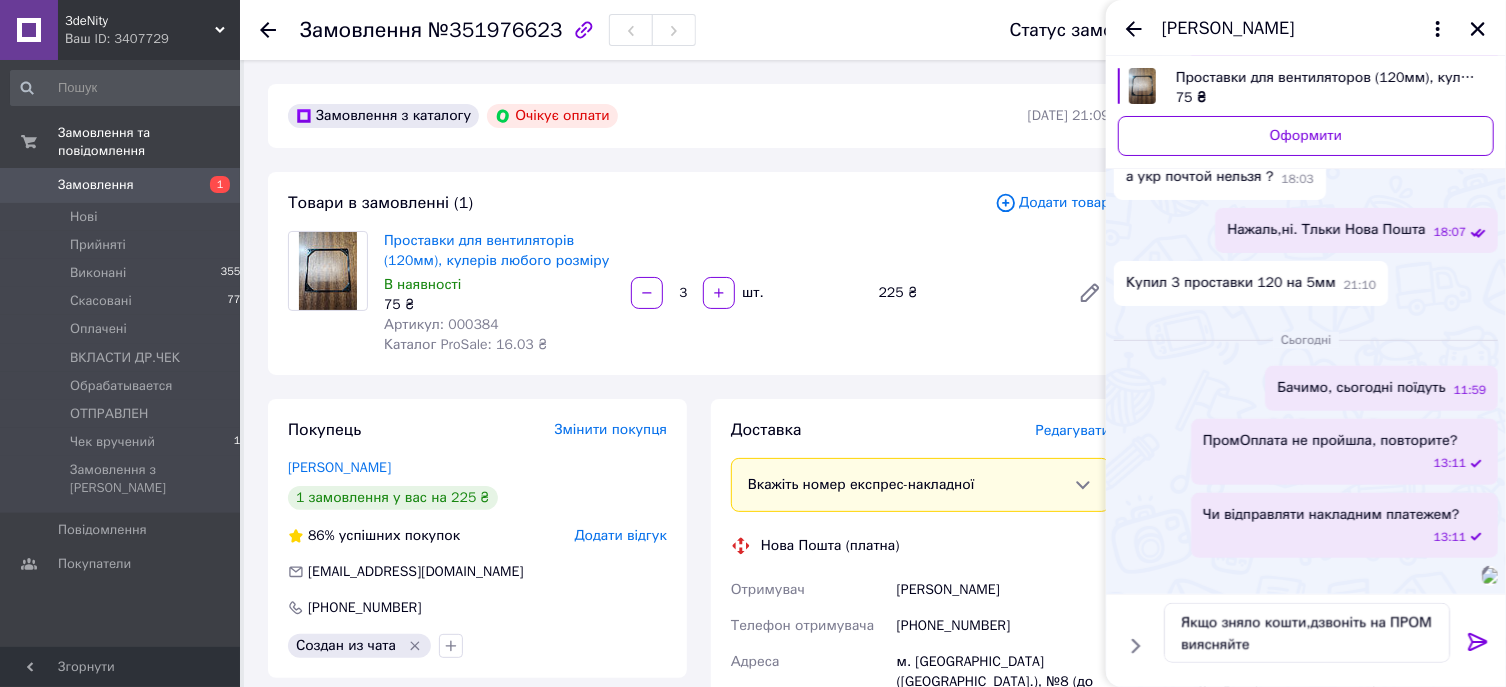 click 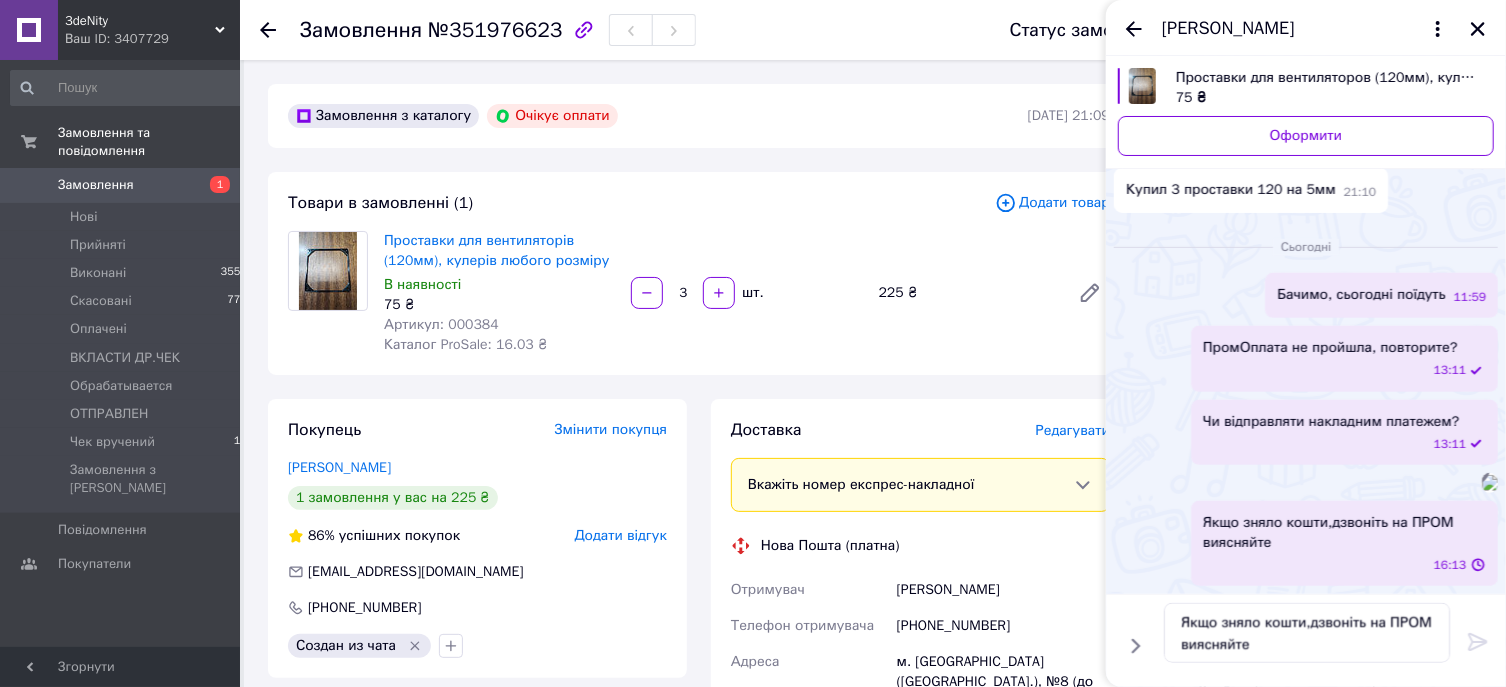 type 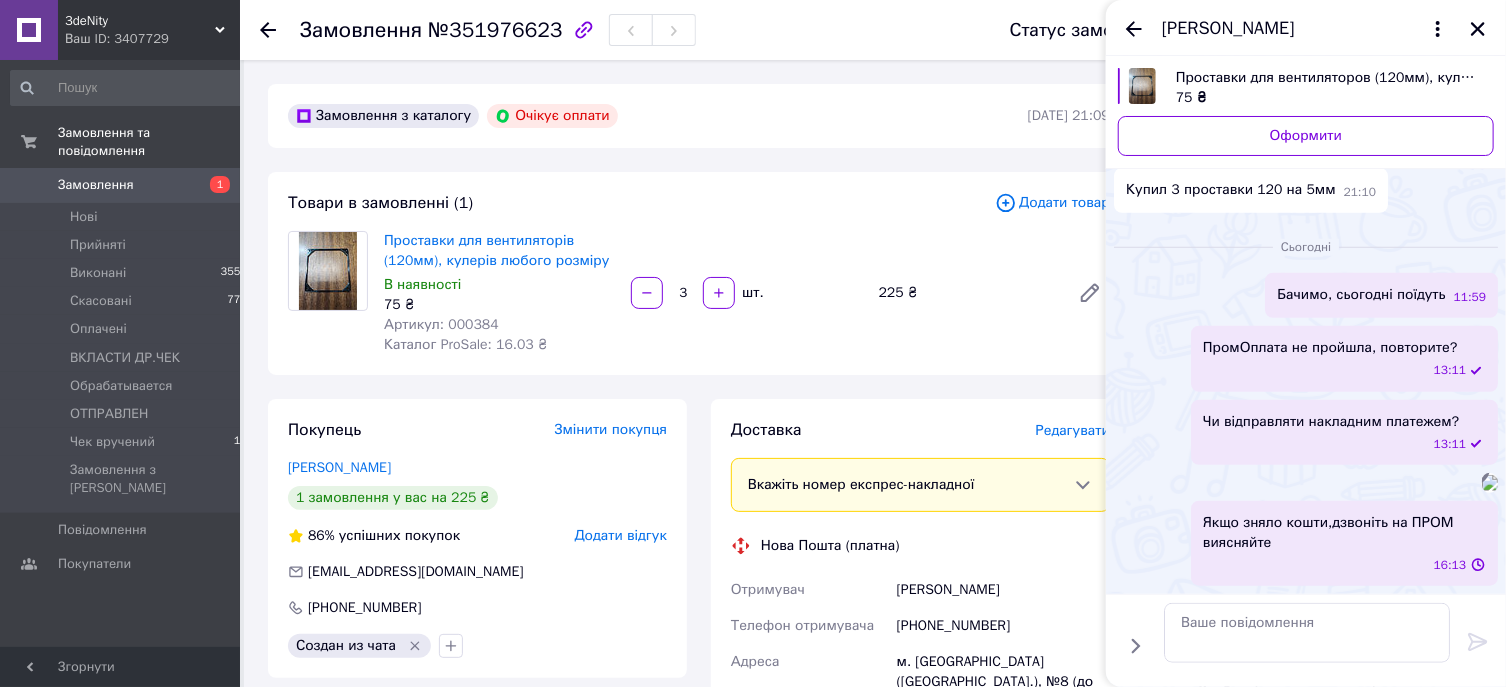 scroll, scrollTop: 1243, scrollLeft: 0, axis: vertical 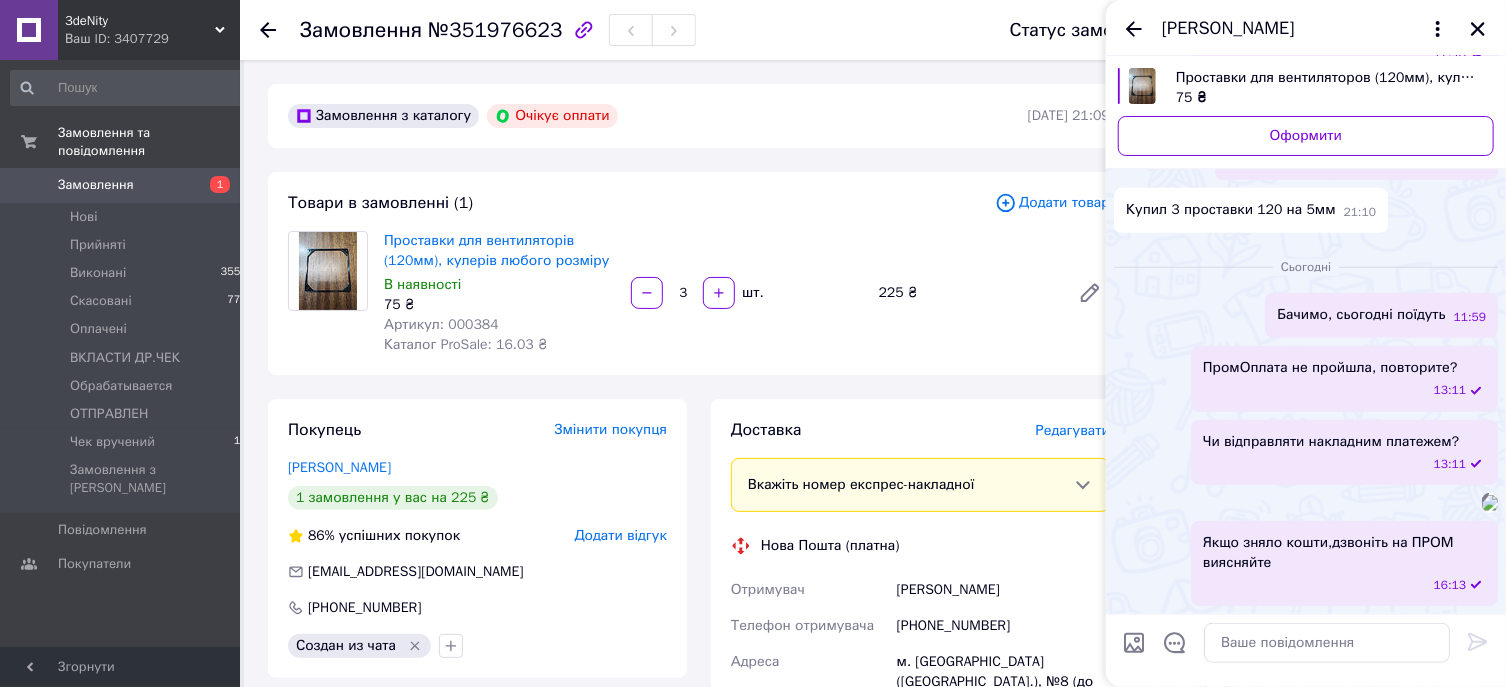 click on "Замовлення 1" at bounding box center (129, 185) 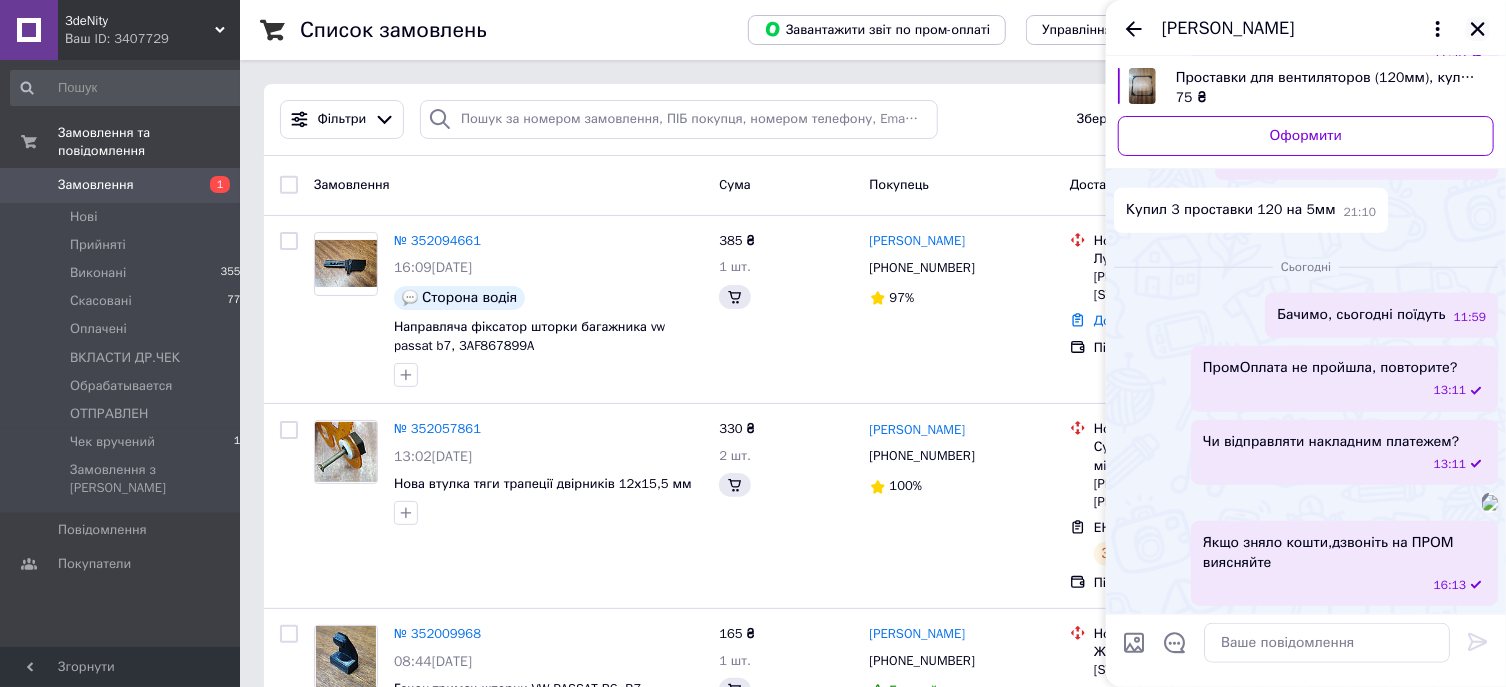 click on "[PERSON_NAME]" at bounding box center [1306, 28] 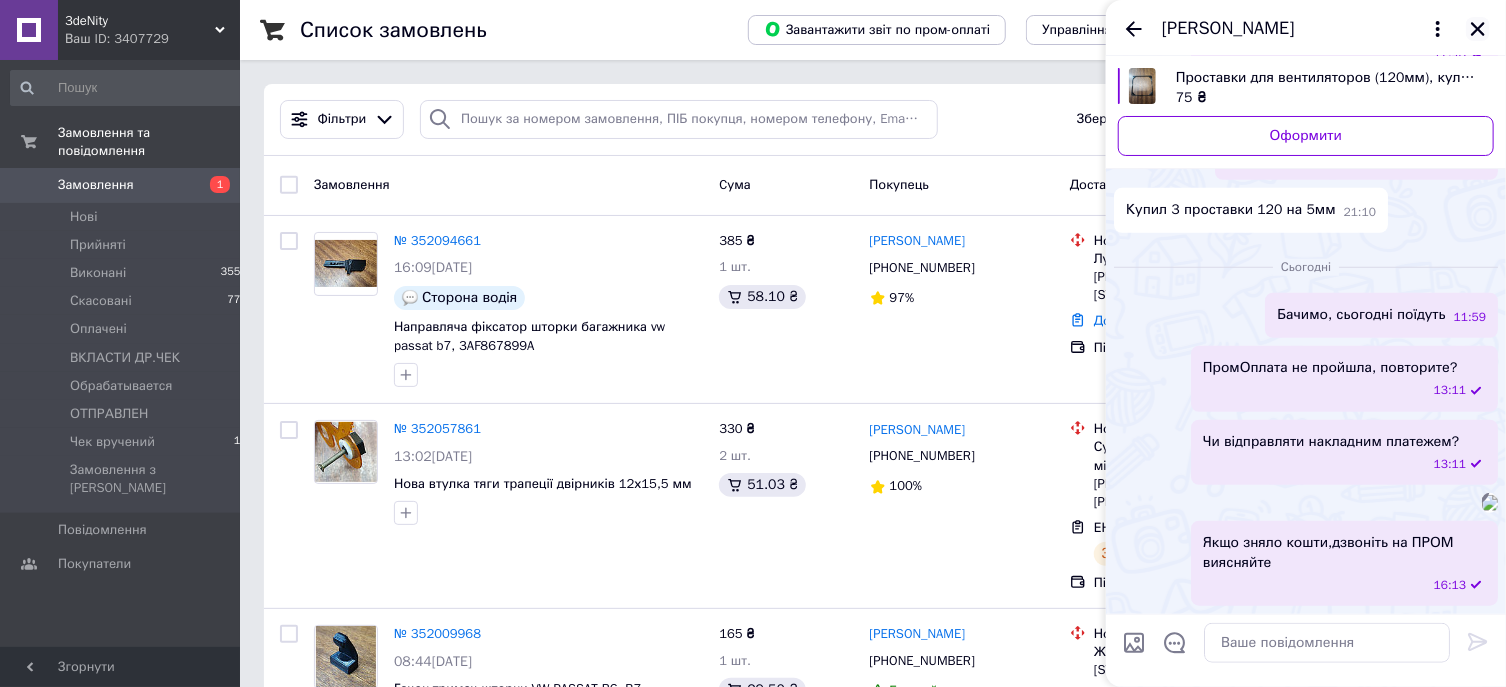 click 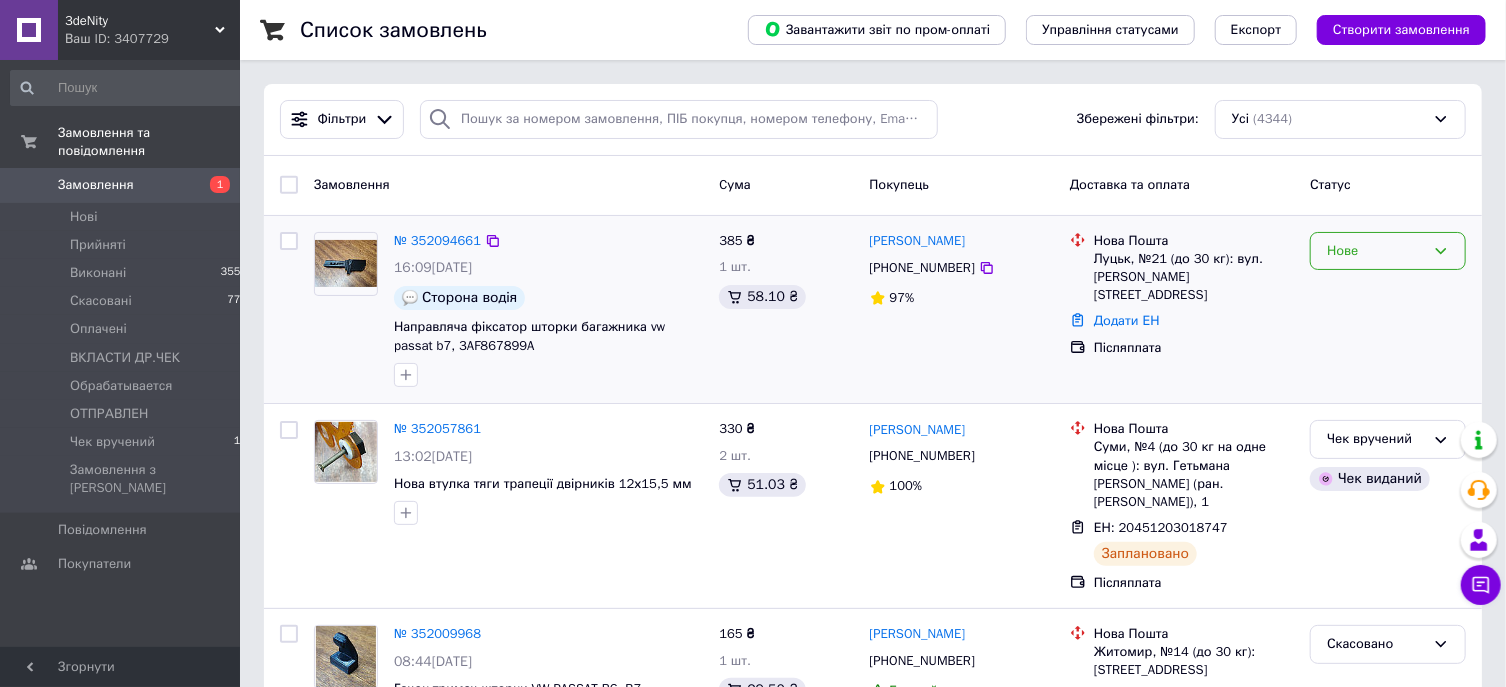 click on "Нове" at bounding box center (1376, 251) 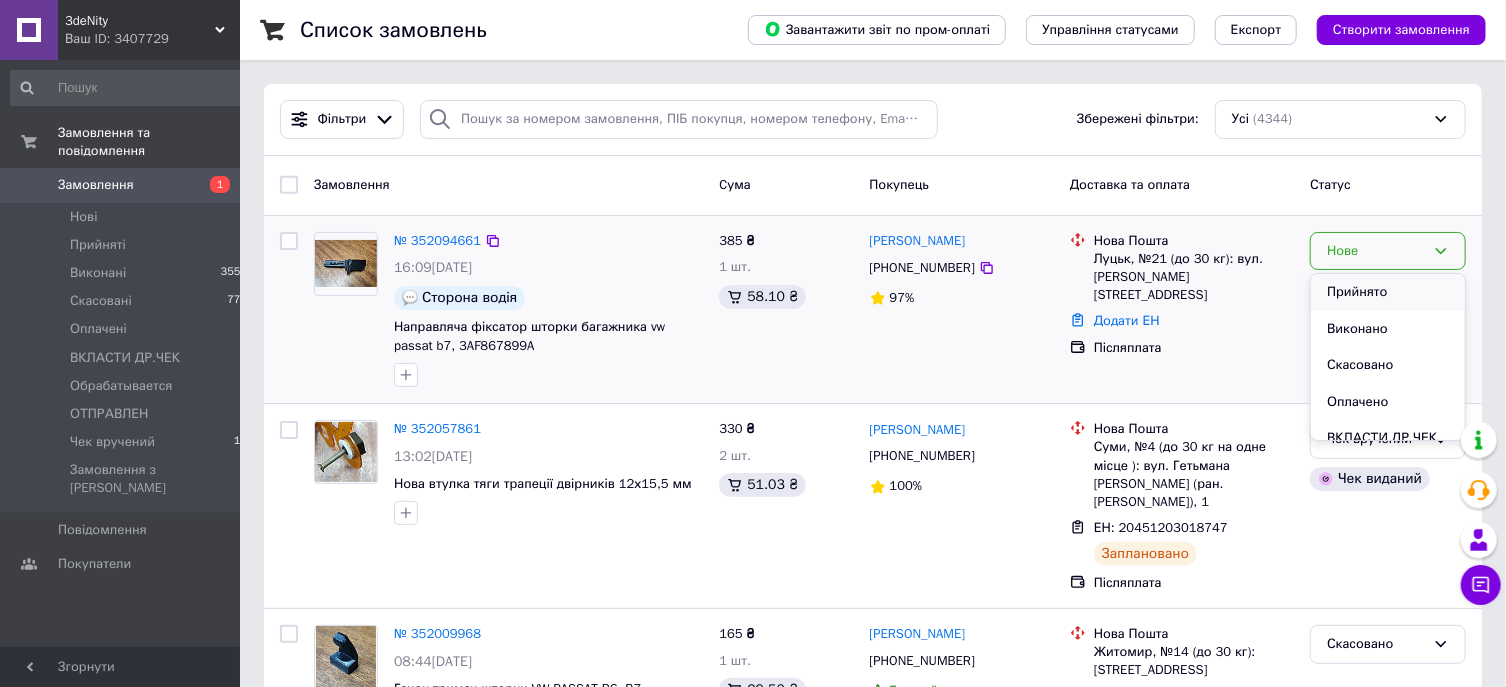 click on "Прийнято" at bounding box center (1388, 292) 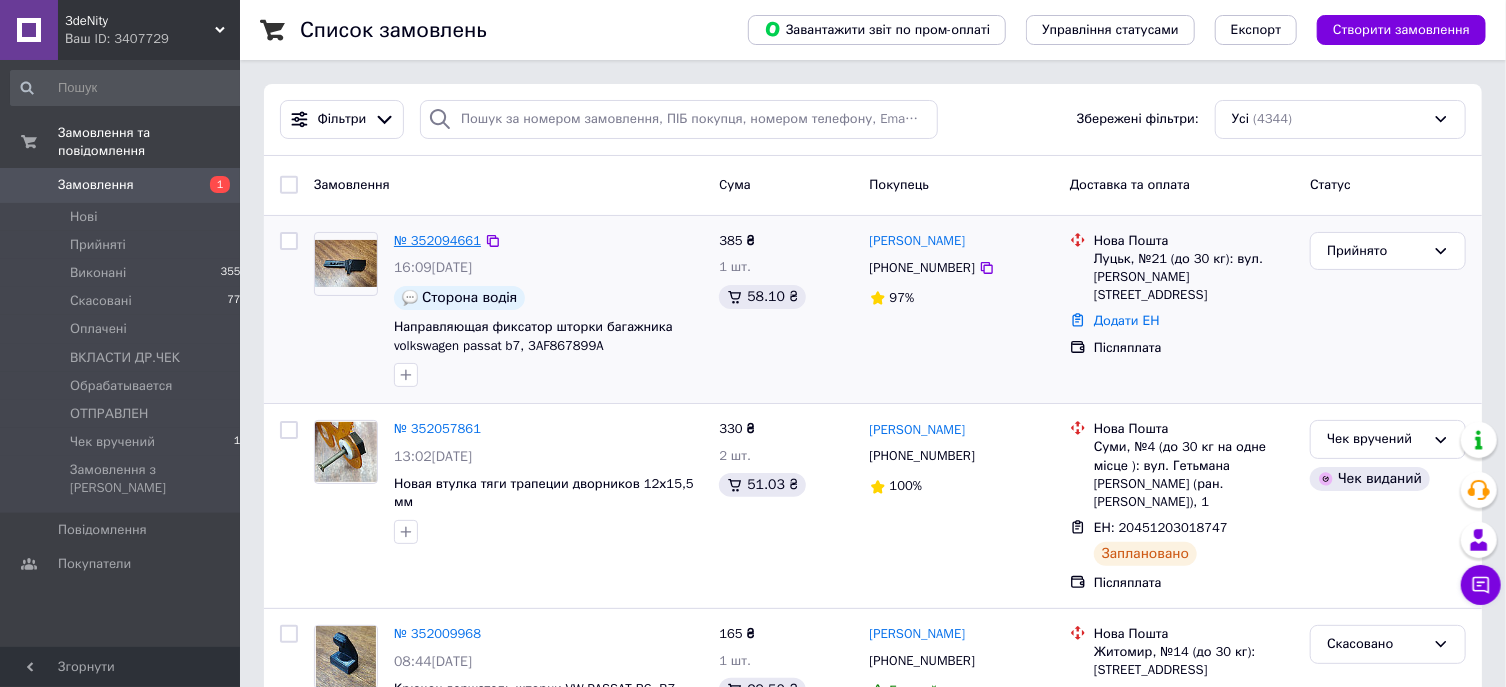 click on "№ 352094661" at bounding box center [437, 240] 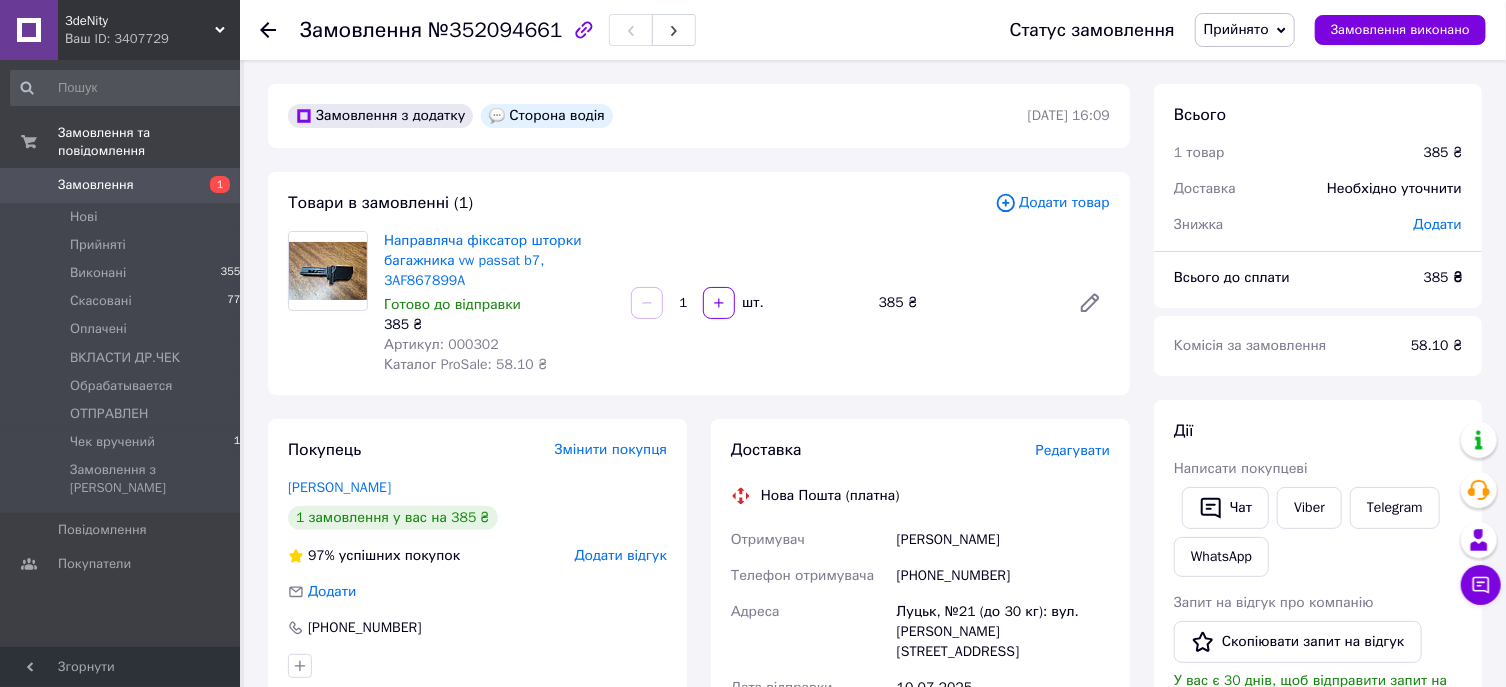 click on "+380682767712" at bounding box center [1003, 576] 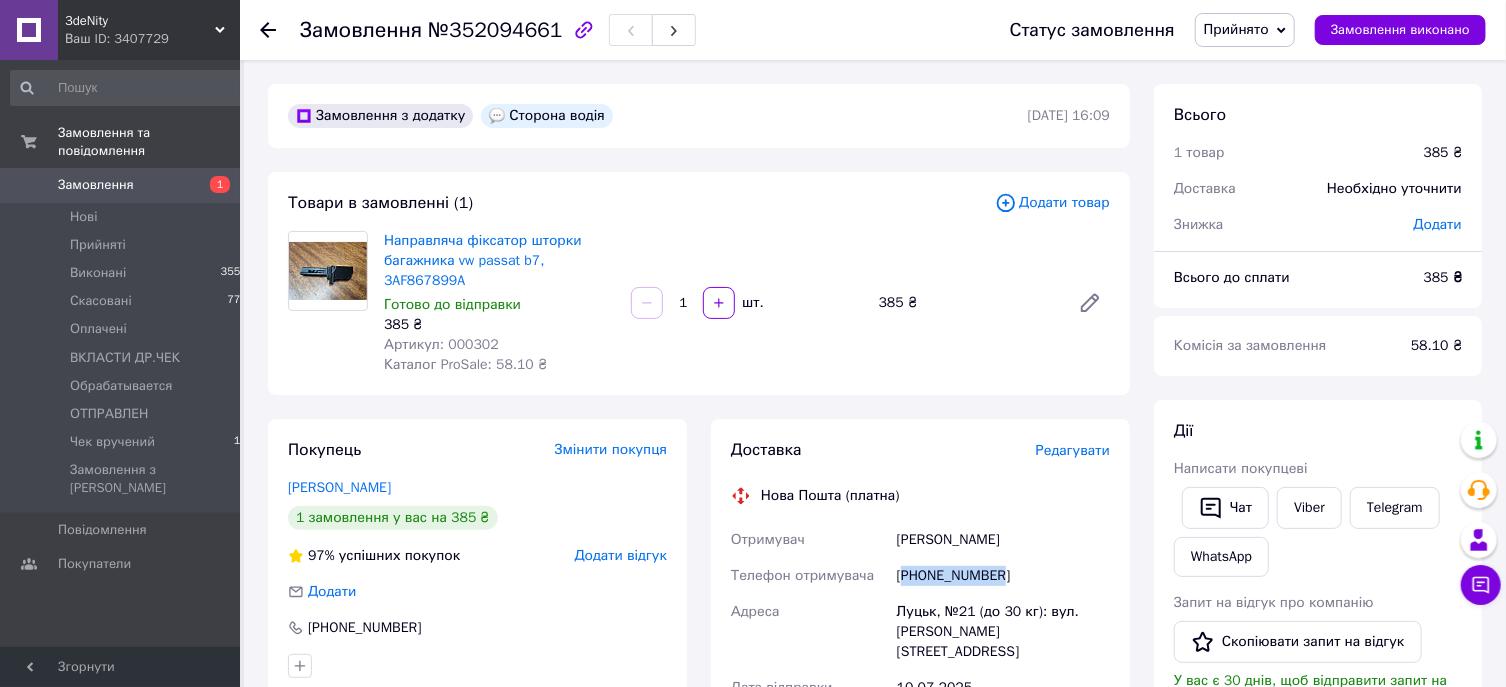 click on "+380682767712" at bounding box center (1003, 576) 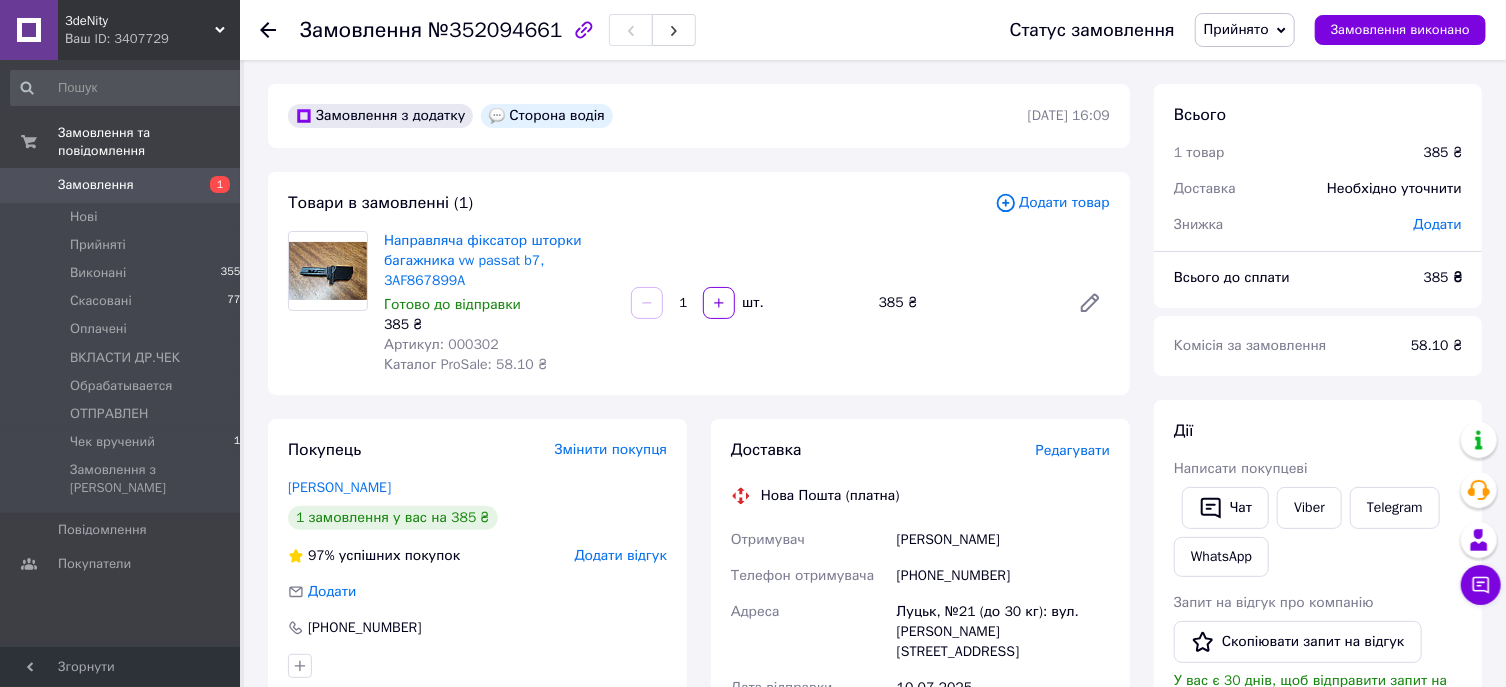 click on "Товари в замовленні (1) Додати товар Направляча фіксатор шторки багажника vw passat b7, 3AF867899A Готово до відправки 385 ₴ Артикул: 000302 Каталог ProSale: 58.10 ₴  1   шт. 385 ₴" at bounding box center [699, 283] 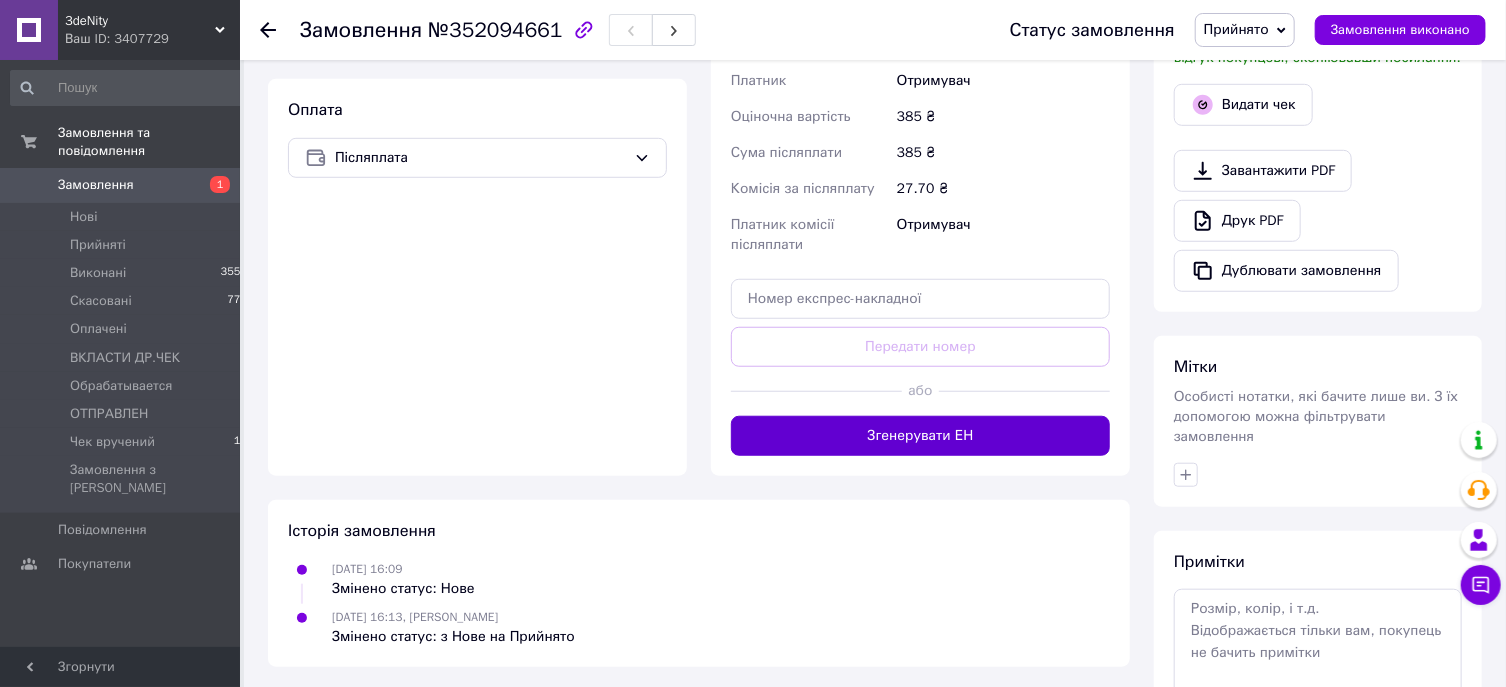 click on "Згенерувати ЕН" at bounding box center [920, 436] 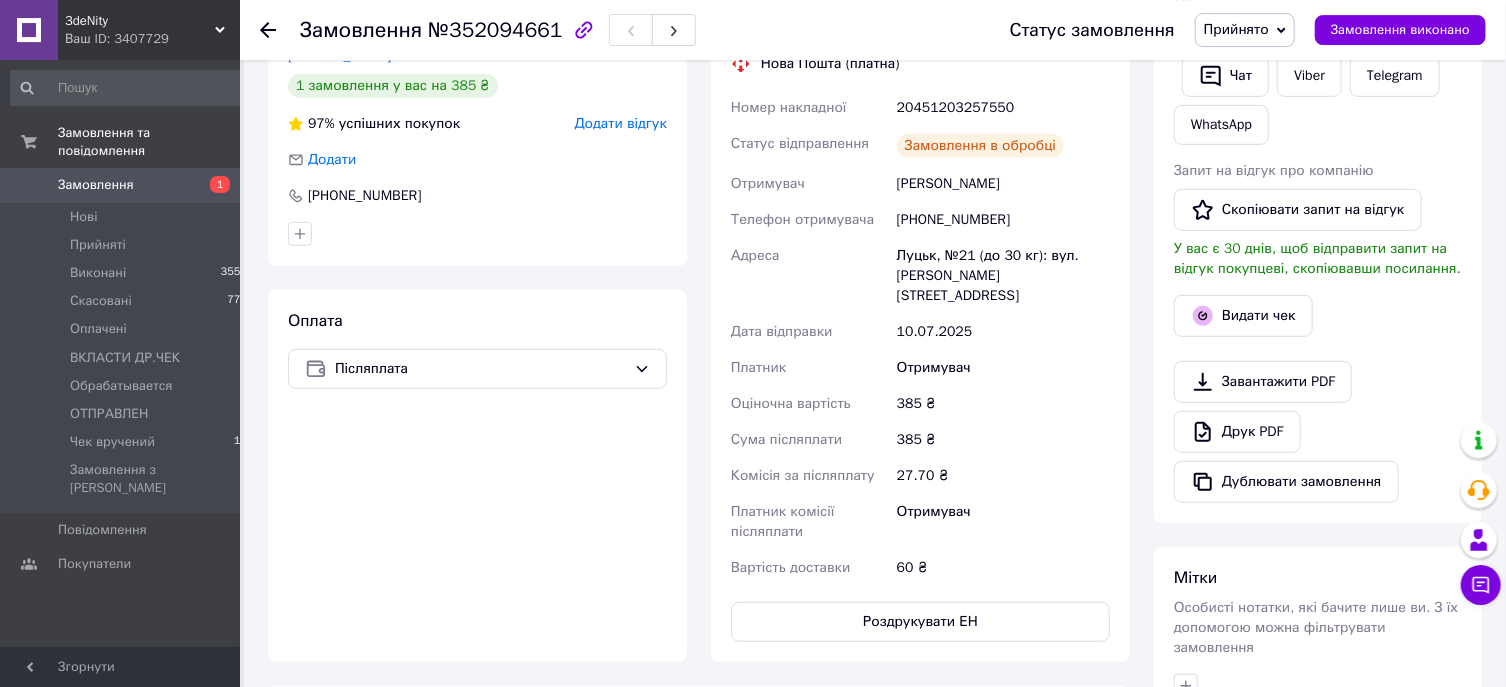 scroll, scrollTop: 428, scrollLeft: 0, axis: vertical 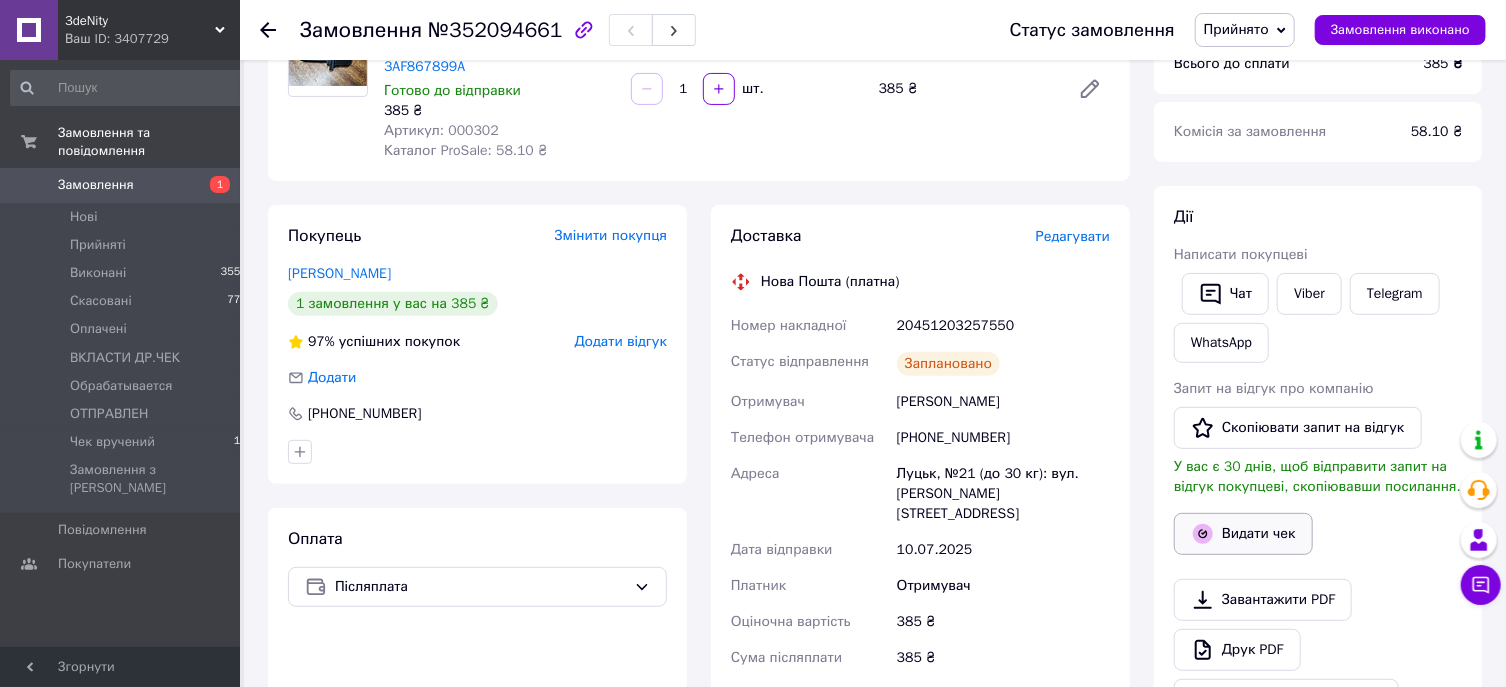 click on "Видати чек" at bounding box center (1243, 534) 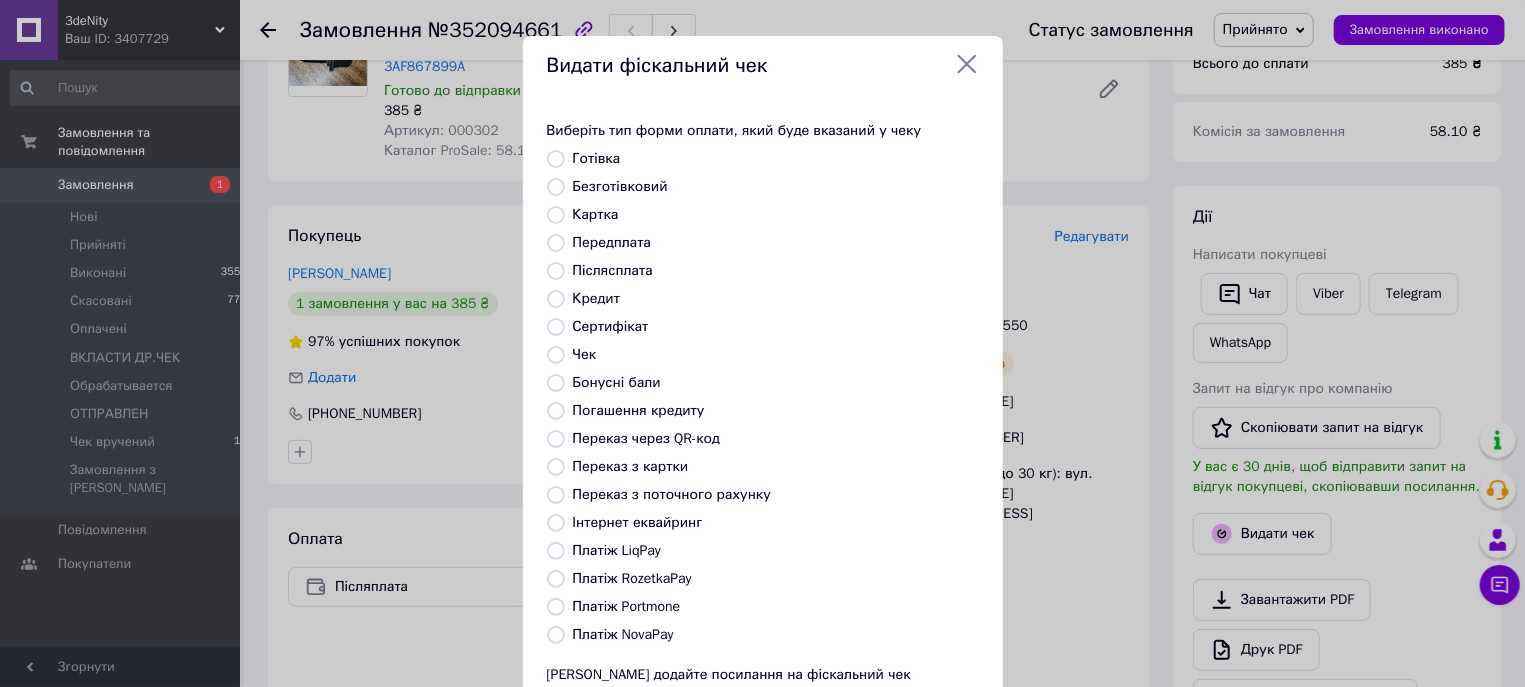 click on "Платіж NovaPay" at bounding box center [556, 635] 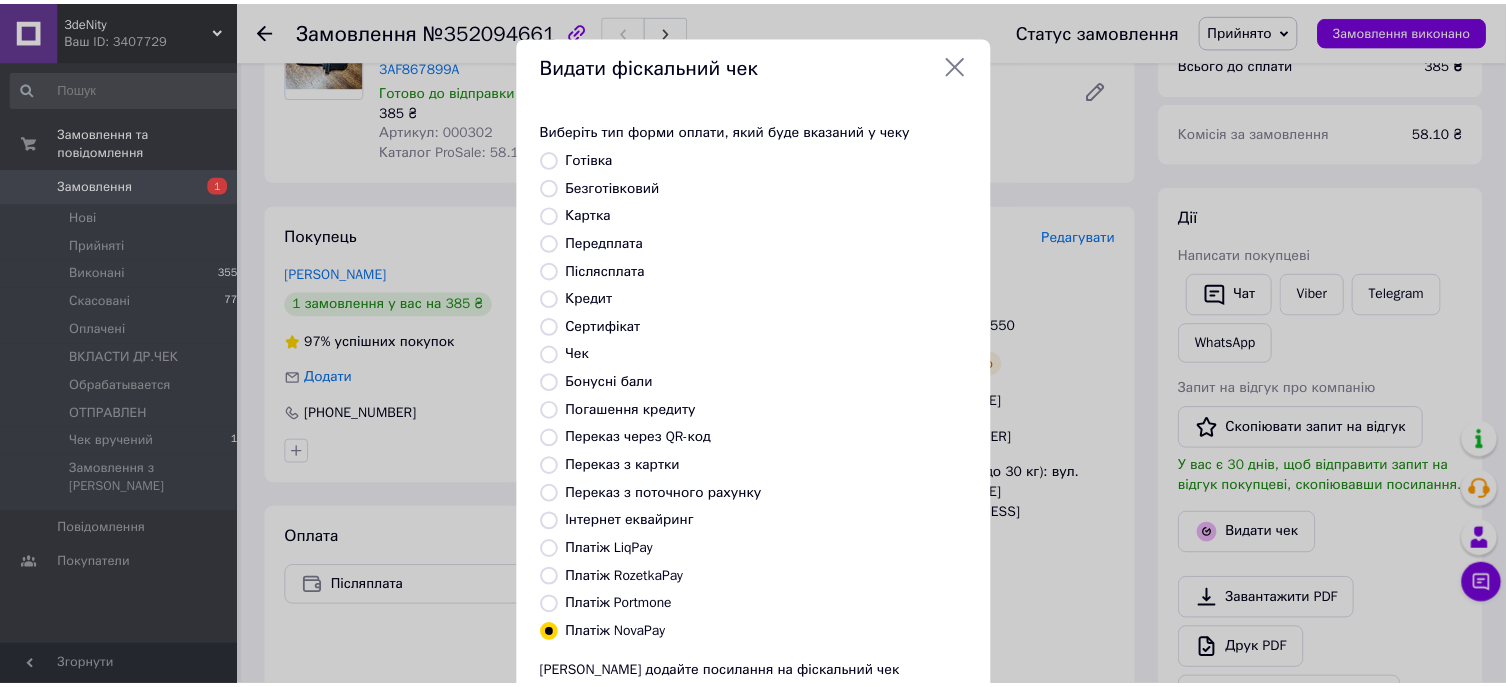 scroll, scrollTop: 173, scrollLeft: 0, axis: vertical 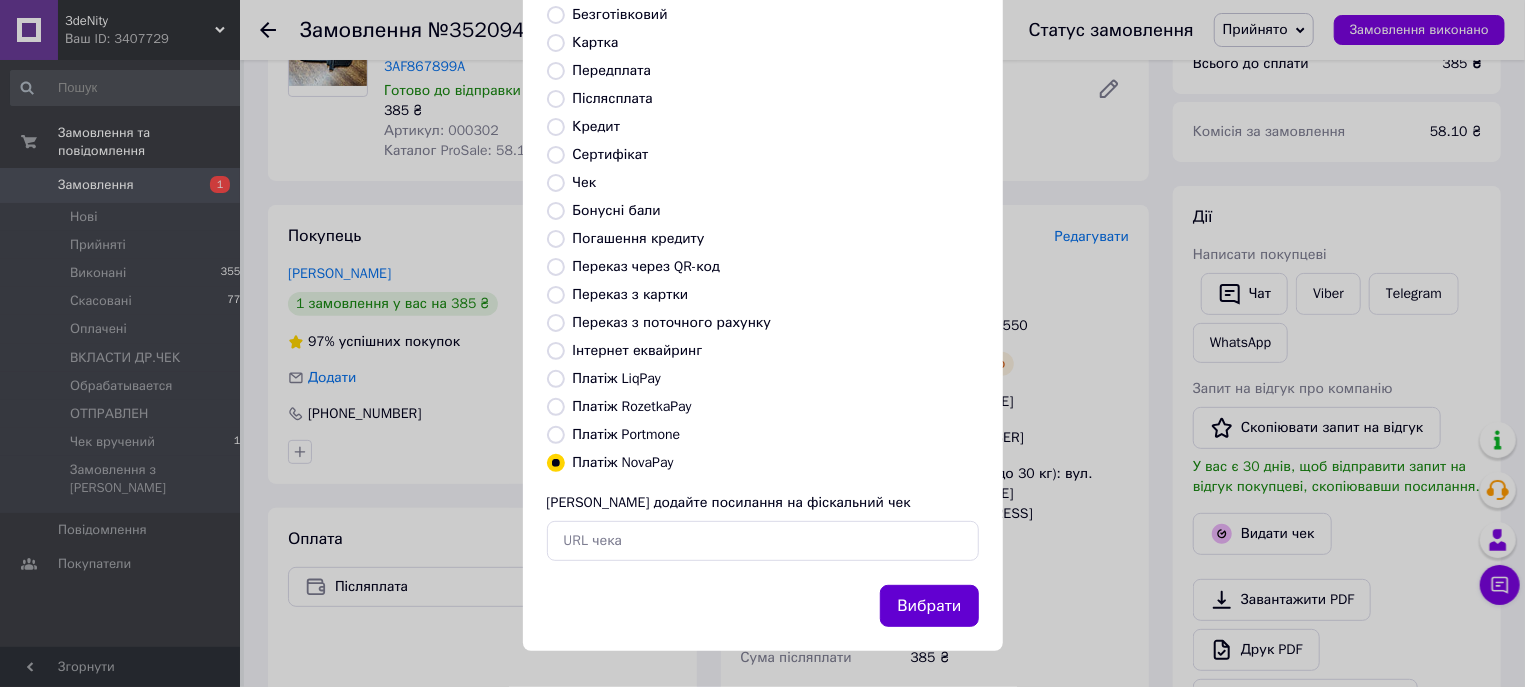 click on "Вибрати" at bounding box center [929, 606] 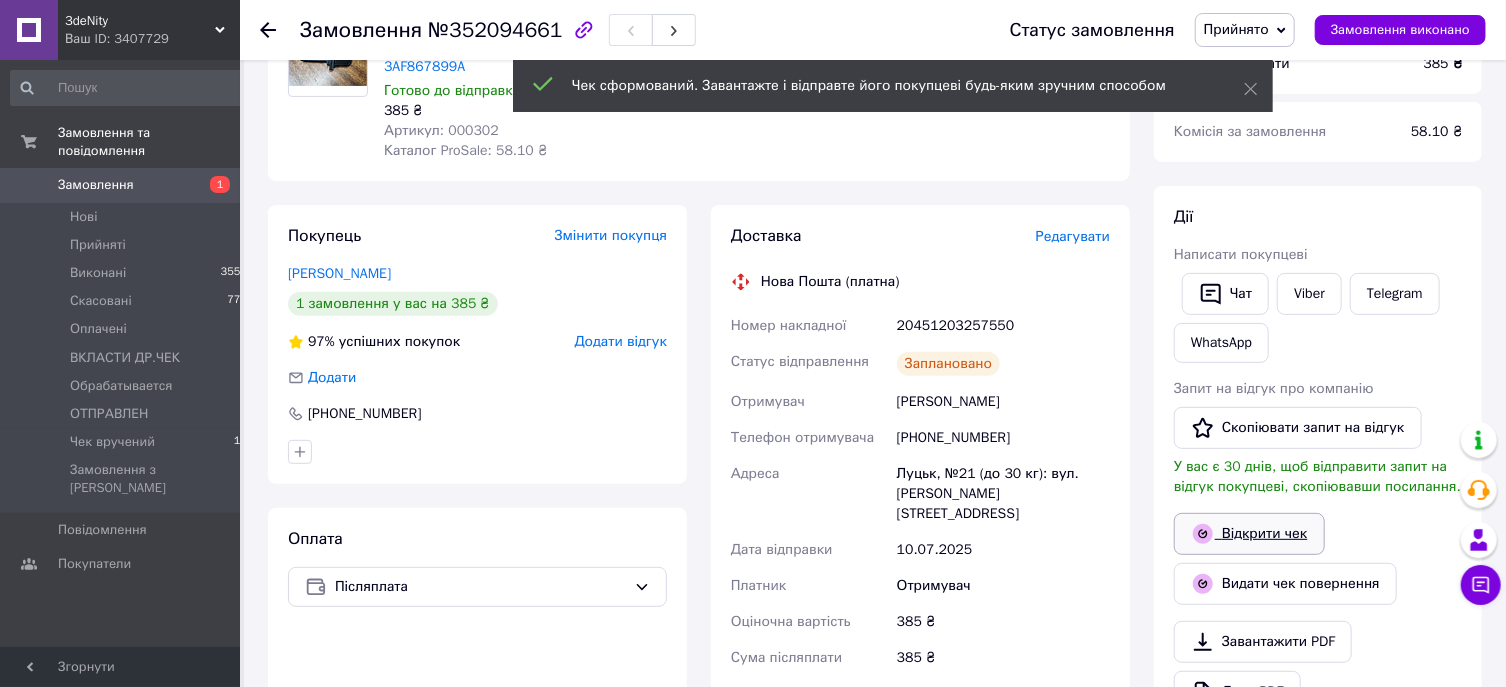 click on "Відкрити чек" at bounding box center (1249, 534) 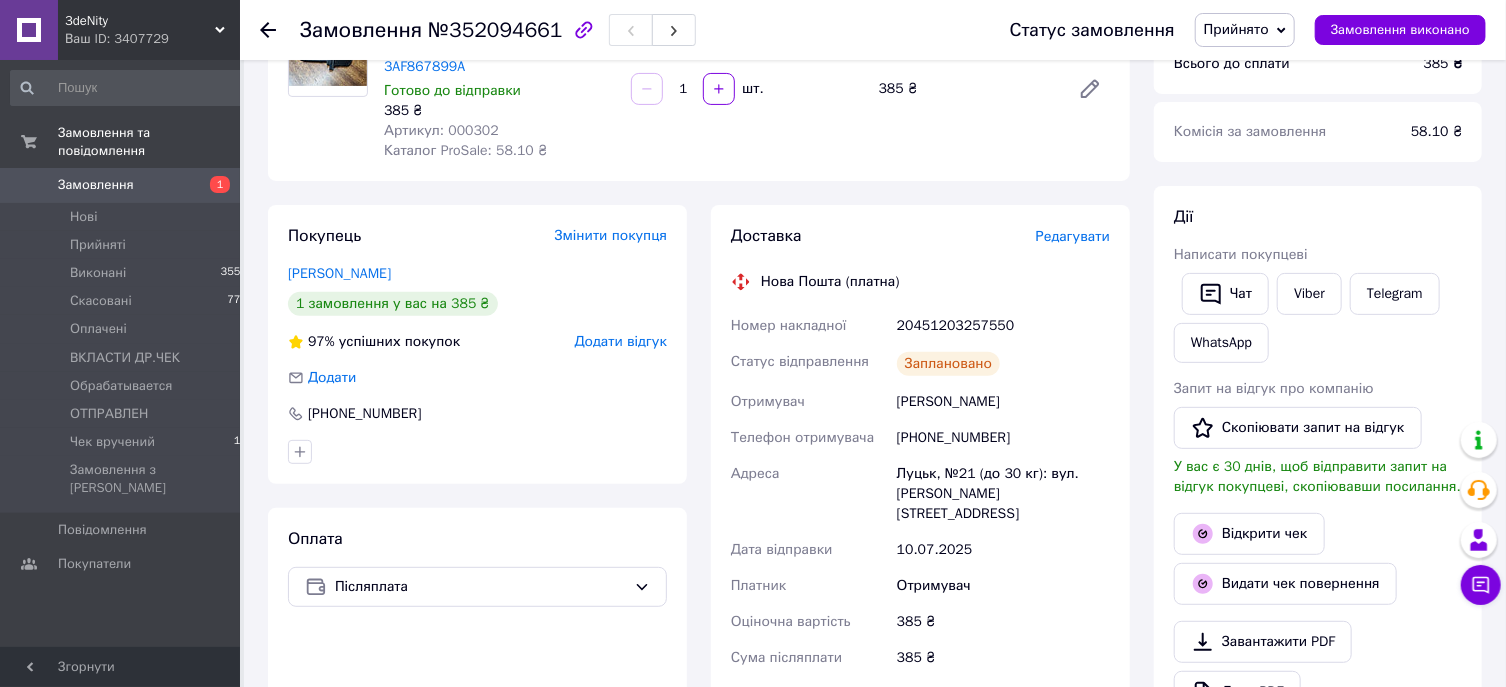 click on "20451203257550" at bounding box center [1003, 326] 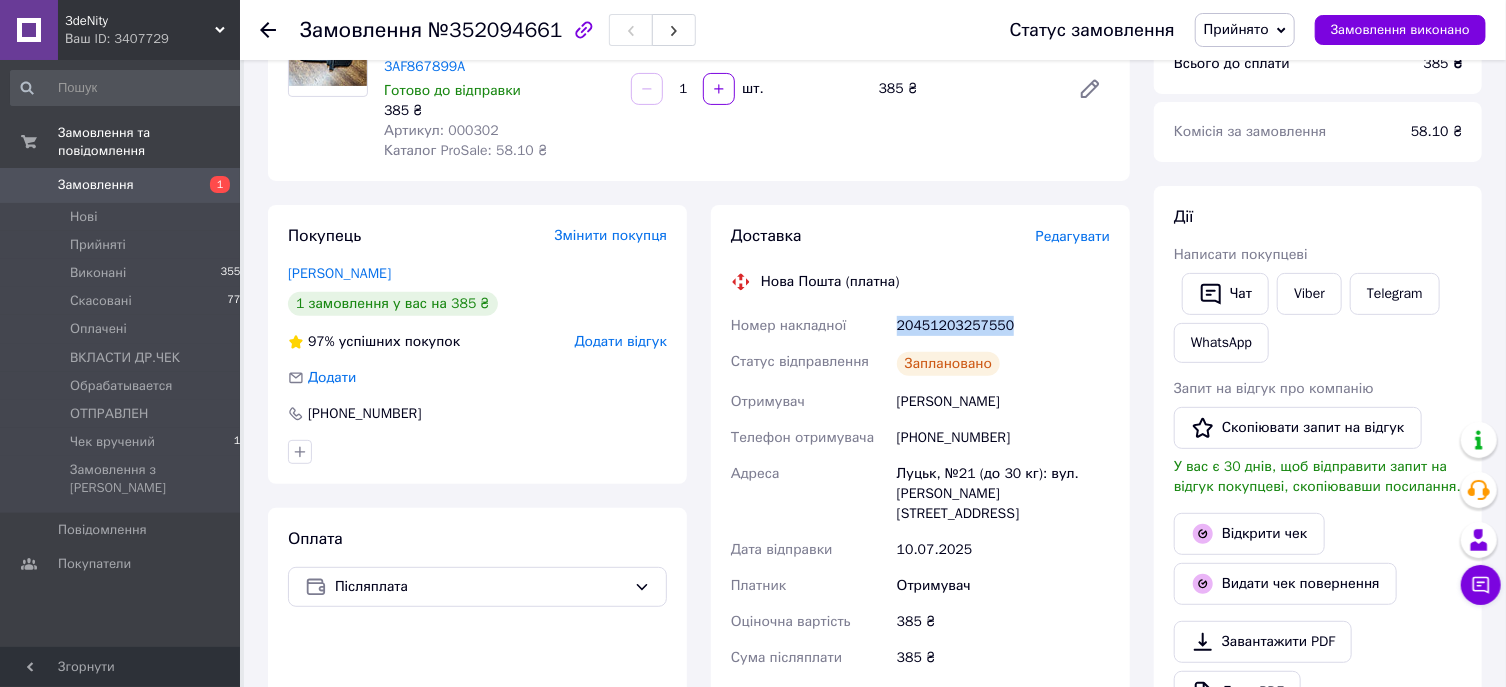 click on "20451203257550" at bounding box center (1003, 326) 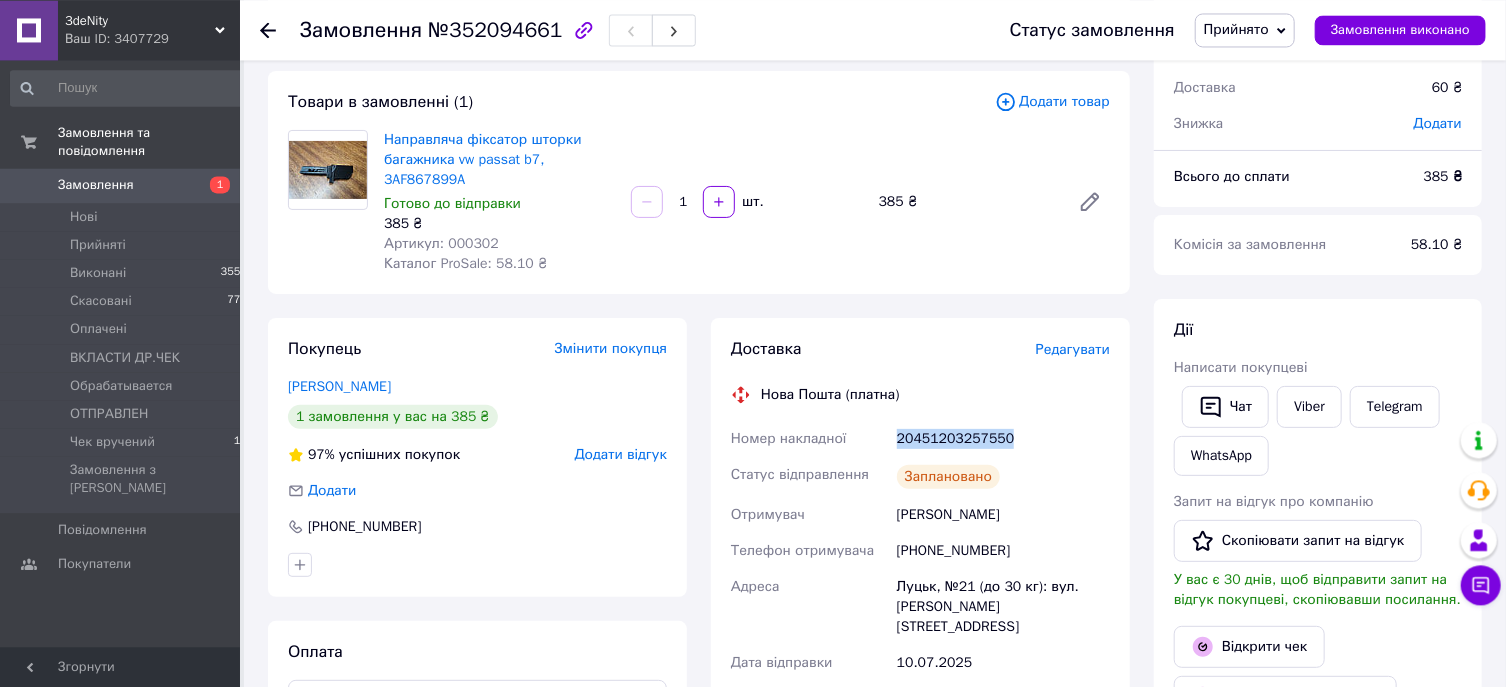 scroll, scrollTop: 0, scrollLeft: 0, axis: both 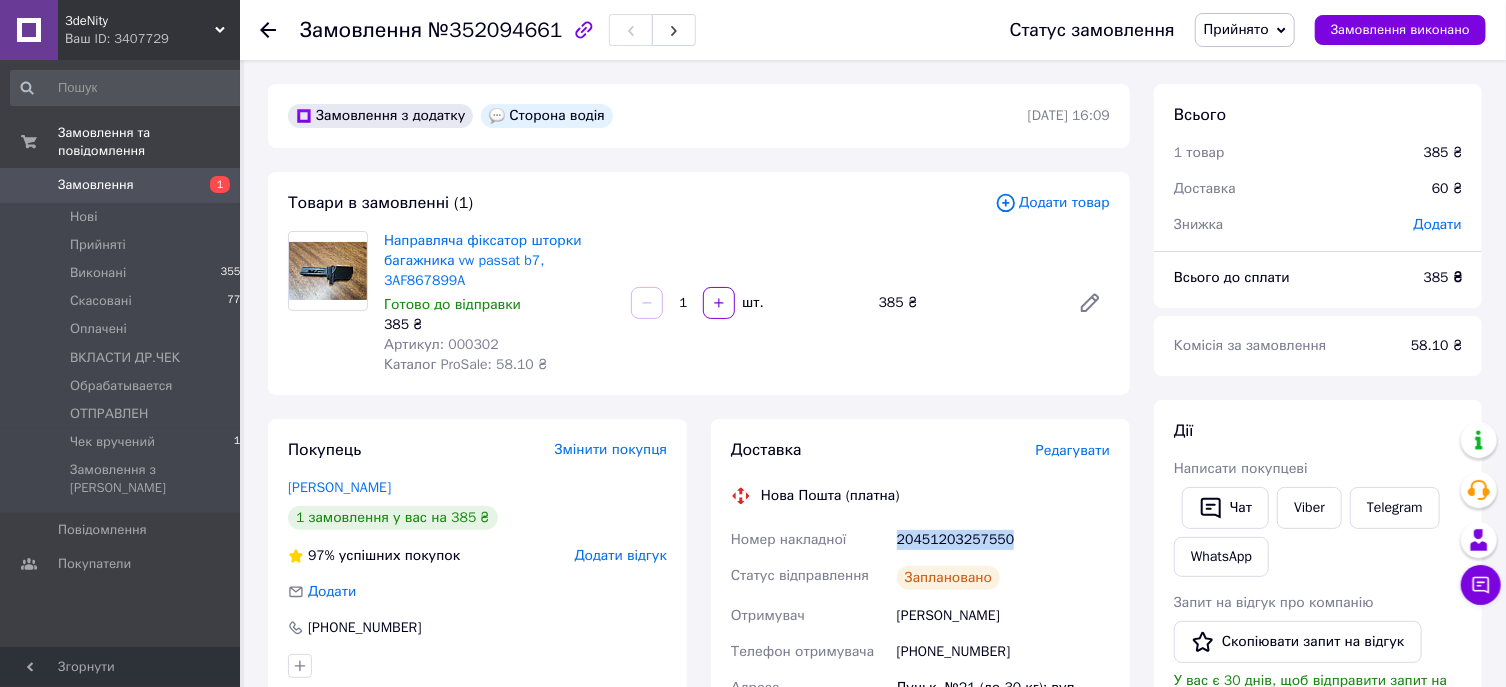 click on "Замовлення" at bounding box center [121, 185] 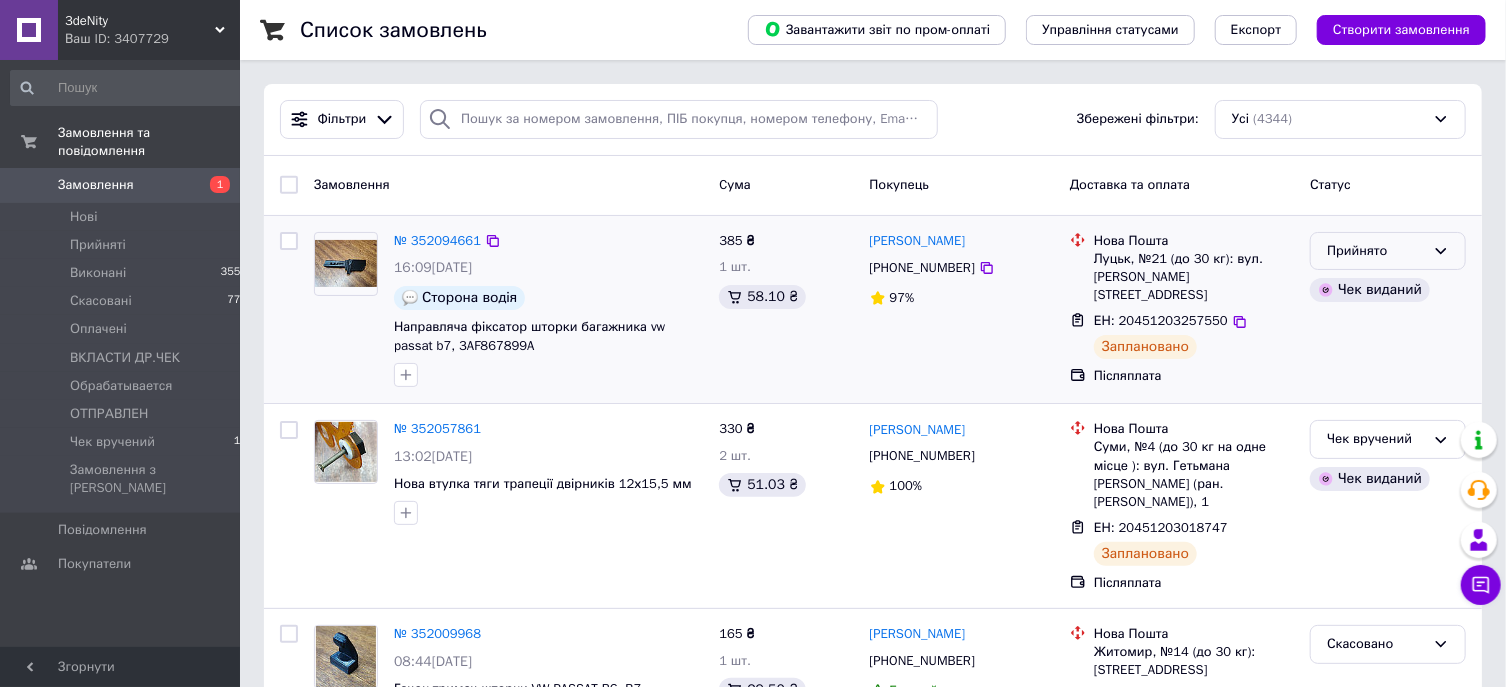click on "Прийнято" at bounding box center (1376, 251) 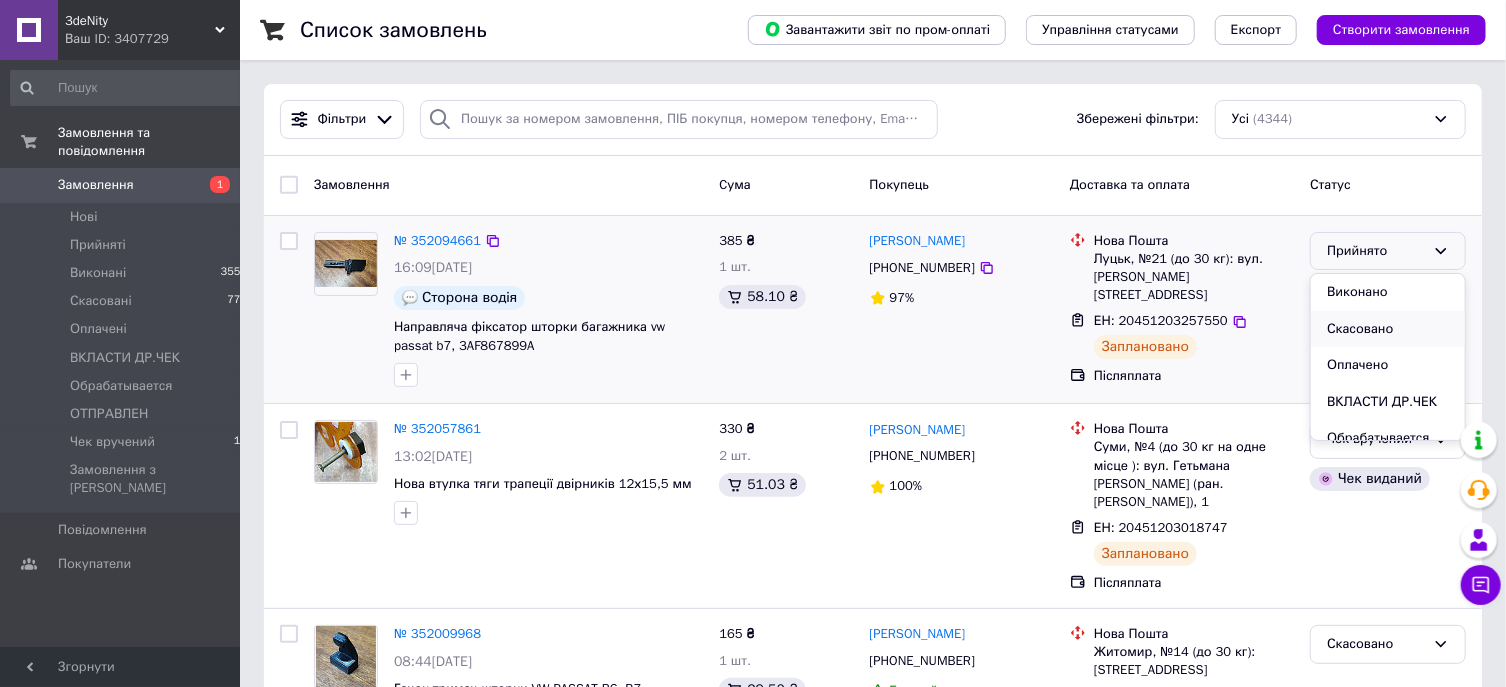 scroll, scrollTop: 112, scrollLeft: 0, axis: vertical 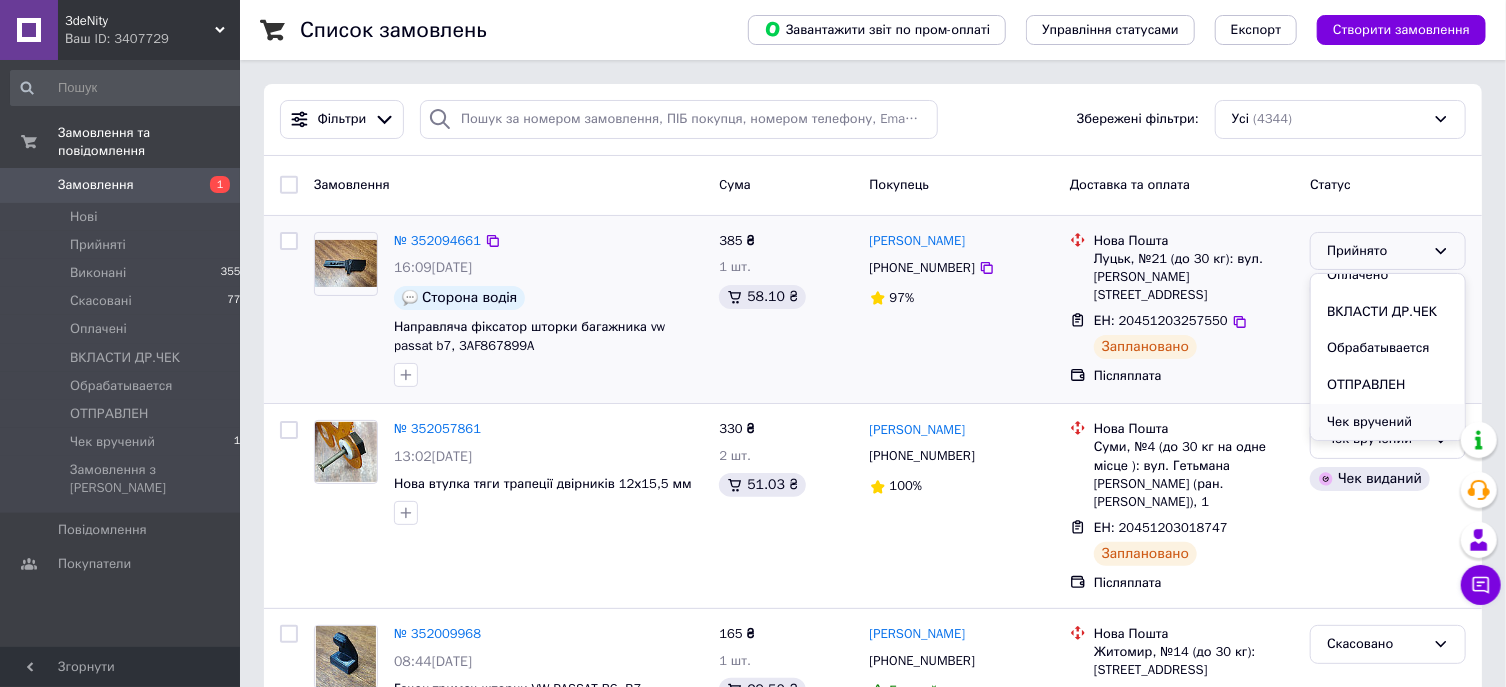 click on "Чек вручений" at bounding box center (1388, 422) 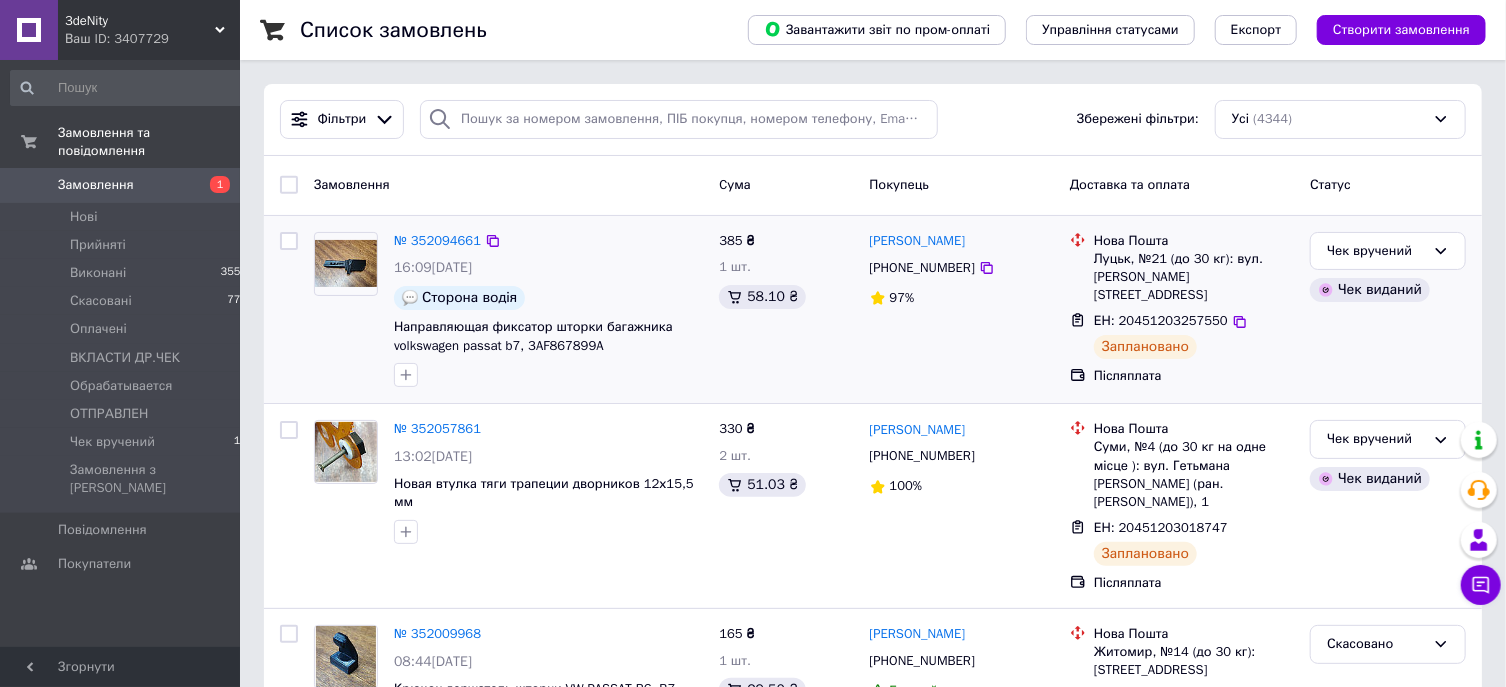 click on "Замовлення" at bounding box center [96, 185] 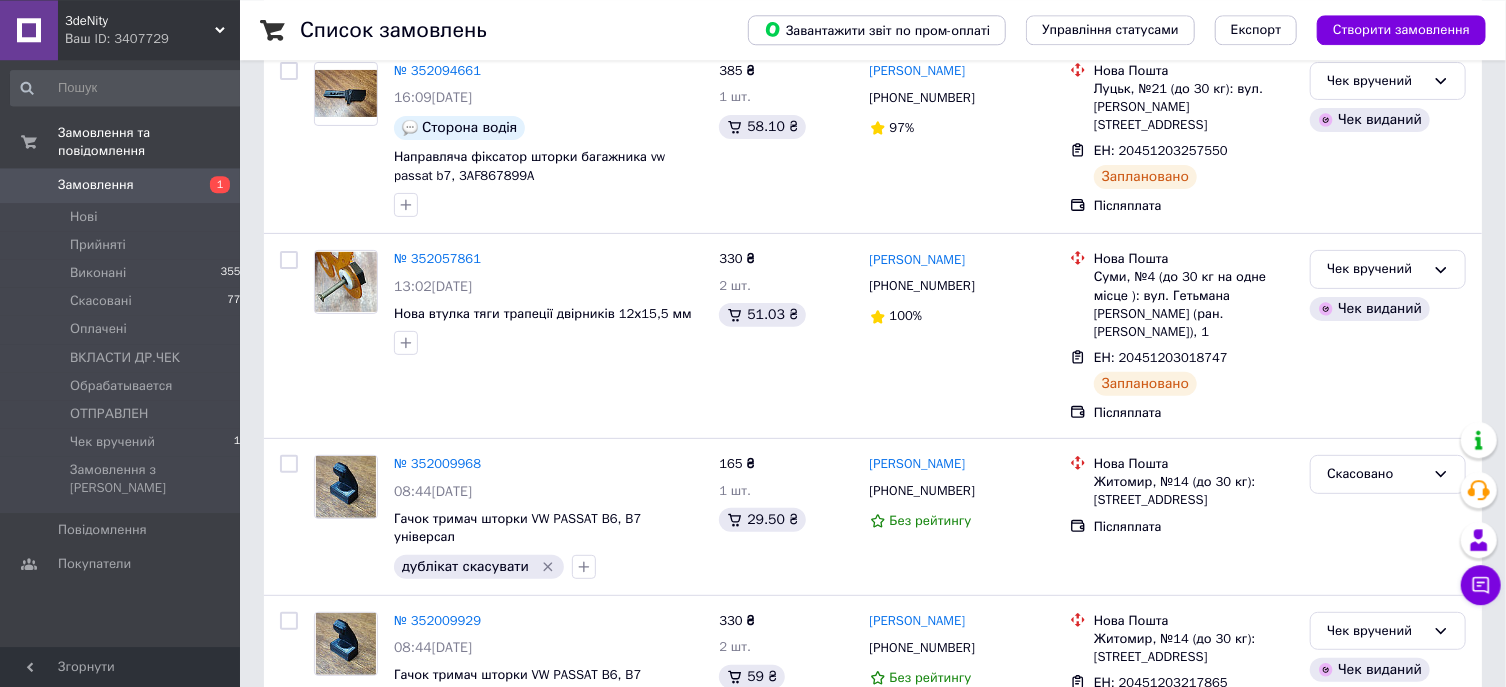 scroll, scrollTop: 0, scrollLeft: 0, axis: both 